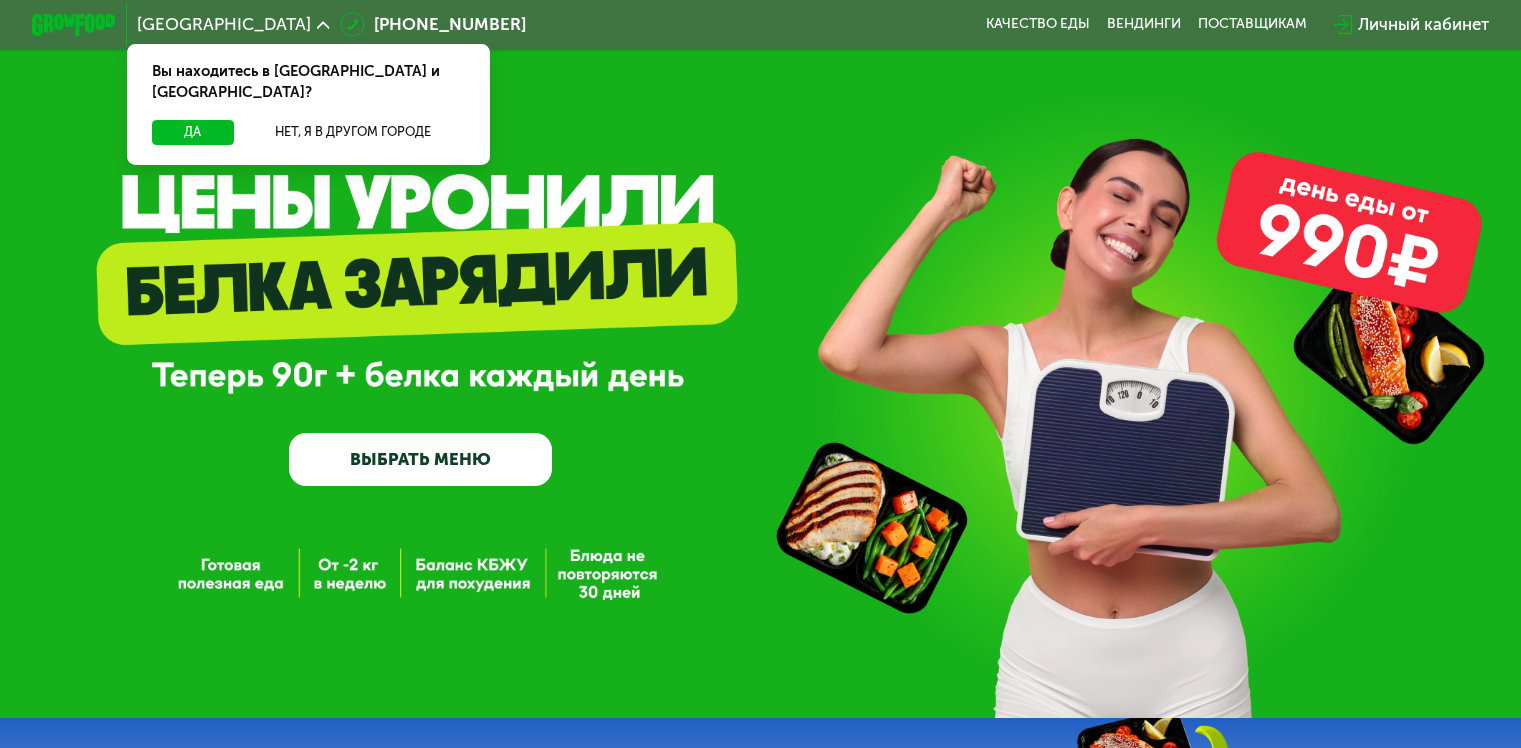scroll, scrollTop: 0, scrollLeft: 0, axis: both 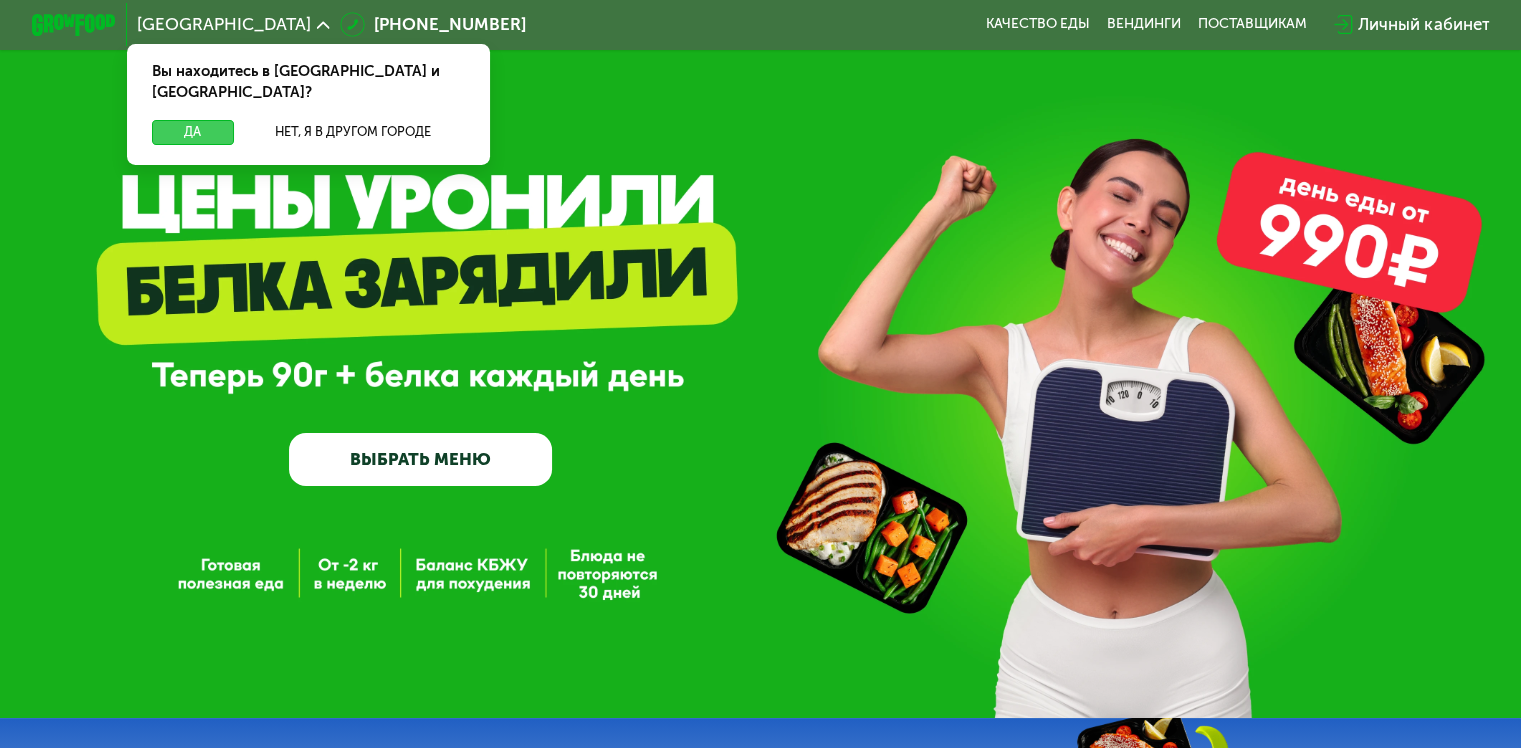 click on "Да" at bounding box center [192, 132] 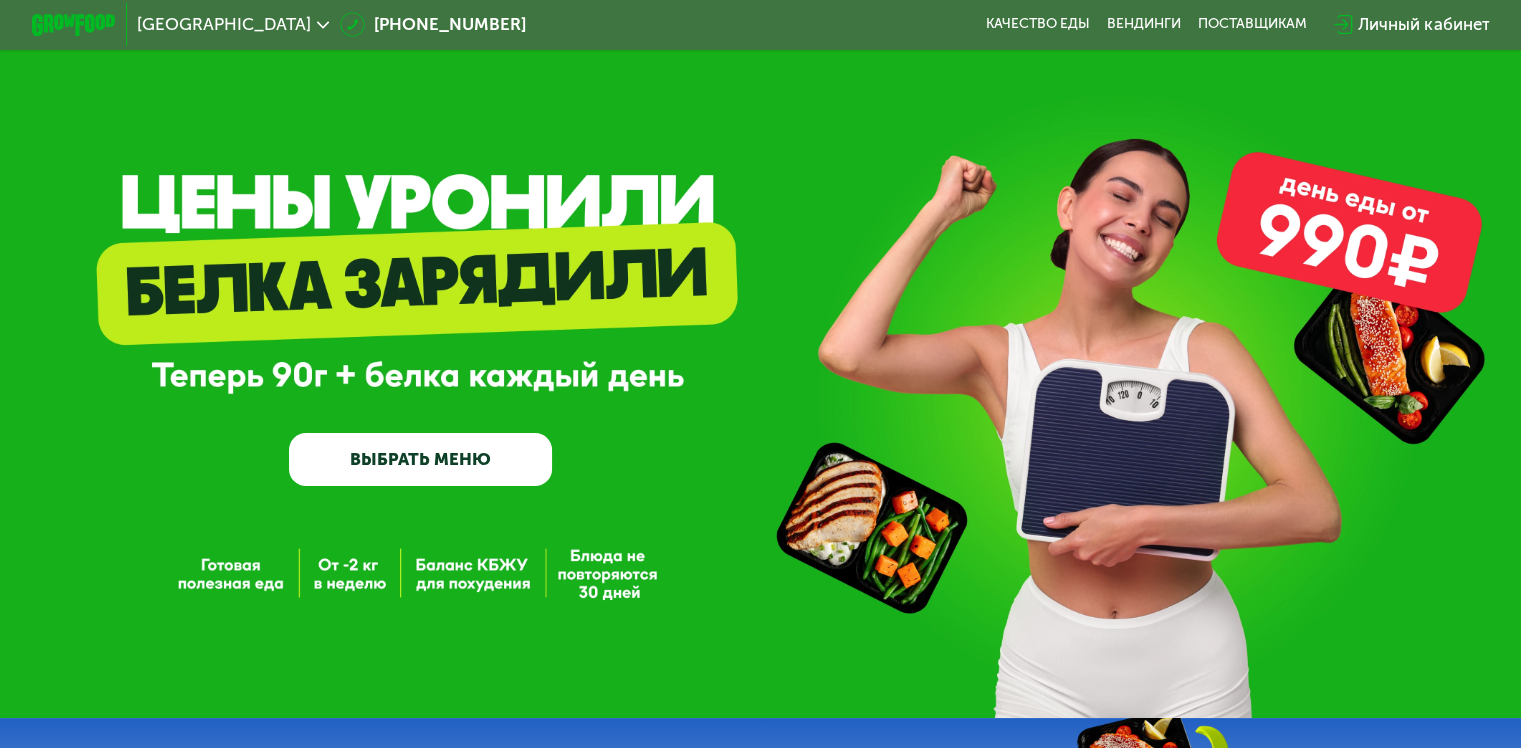click on "ВЫБРАТЬ МЕНЮ" at bounding box center [420, 459] 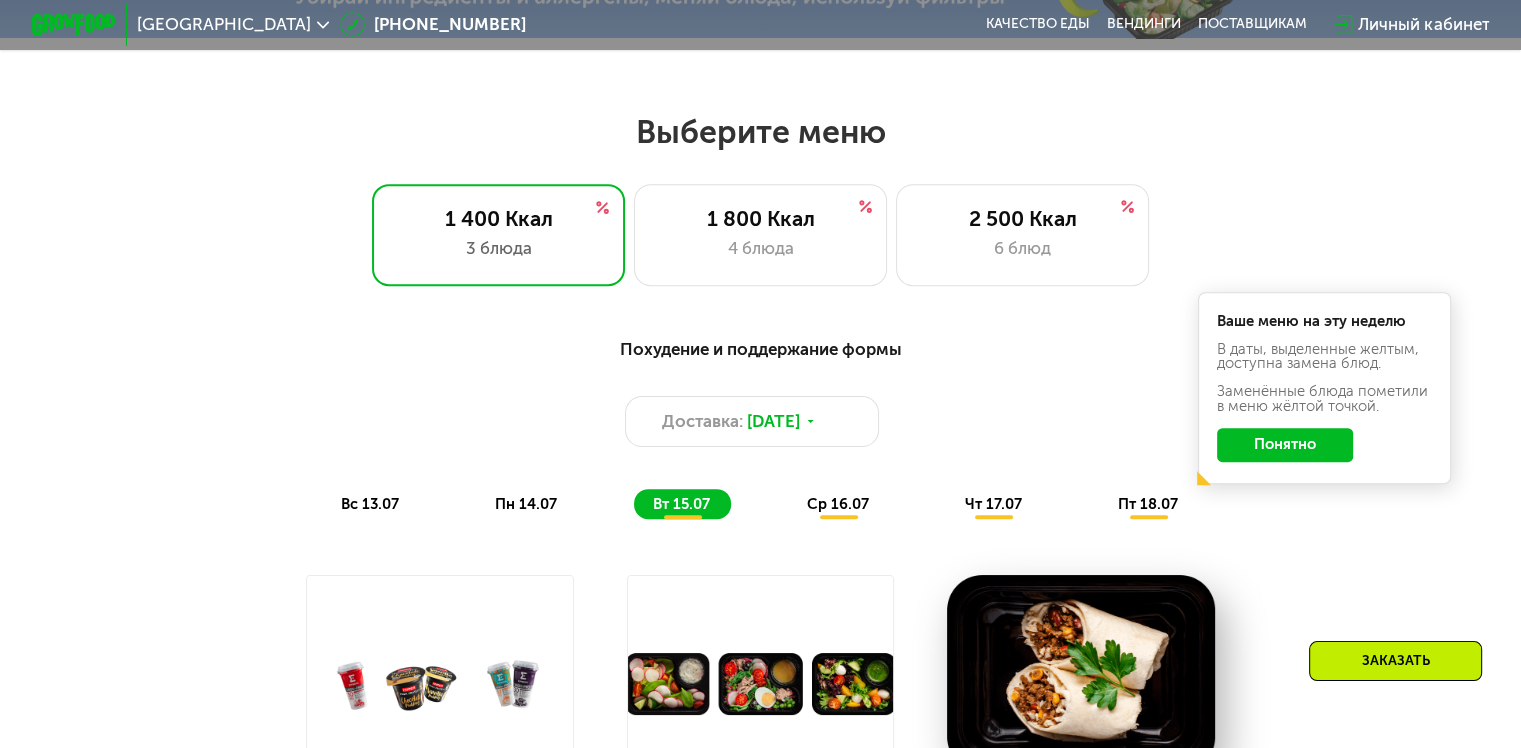 scroll, scrollTop: 900, scrollLeft: 0, axis: vertical 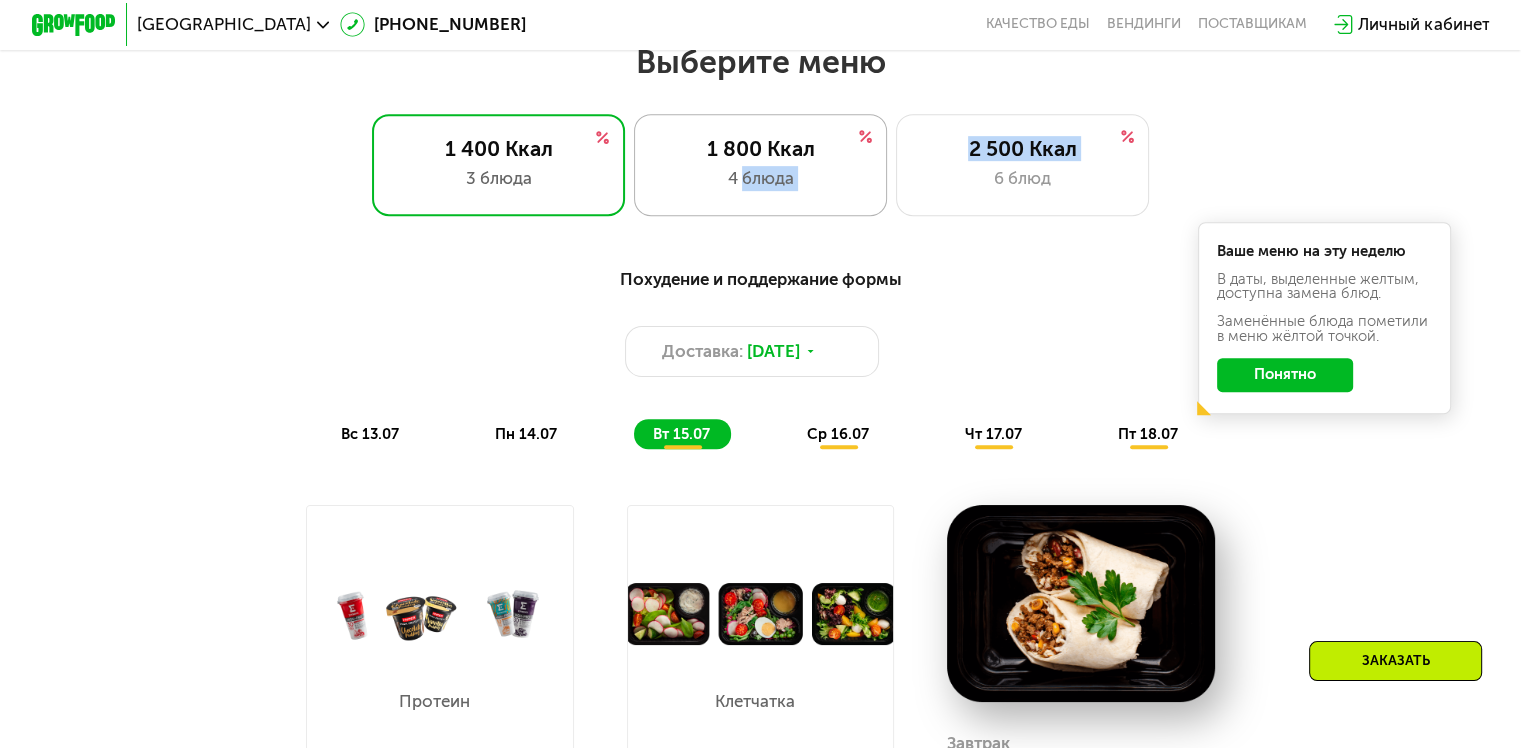 drag, startPoint x: 977, startPoint y: 190, endPoint x: 744, endPoint y: 199, distance: 233.17375 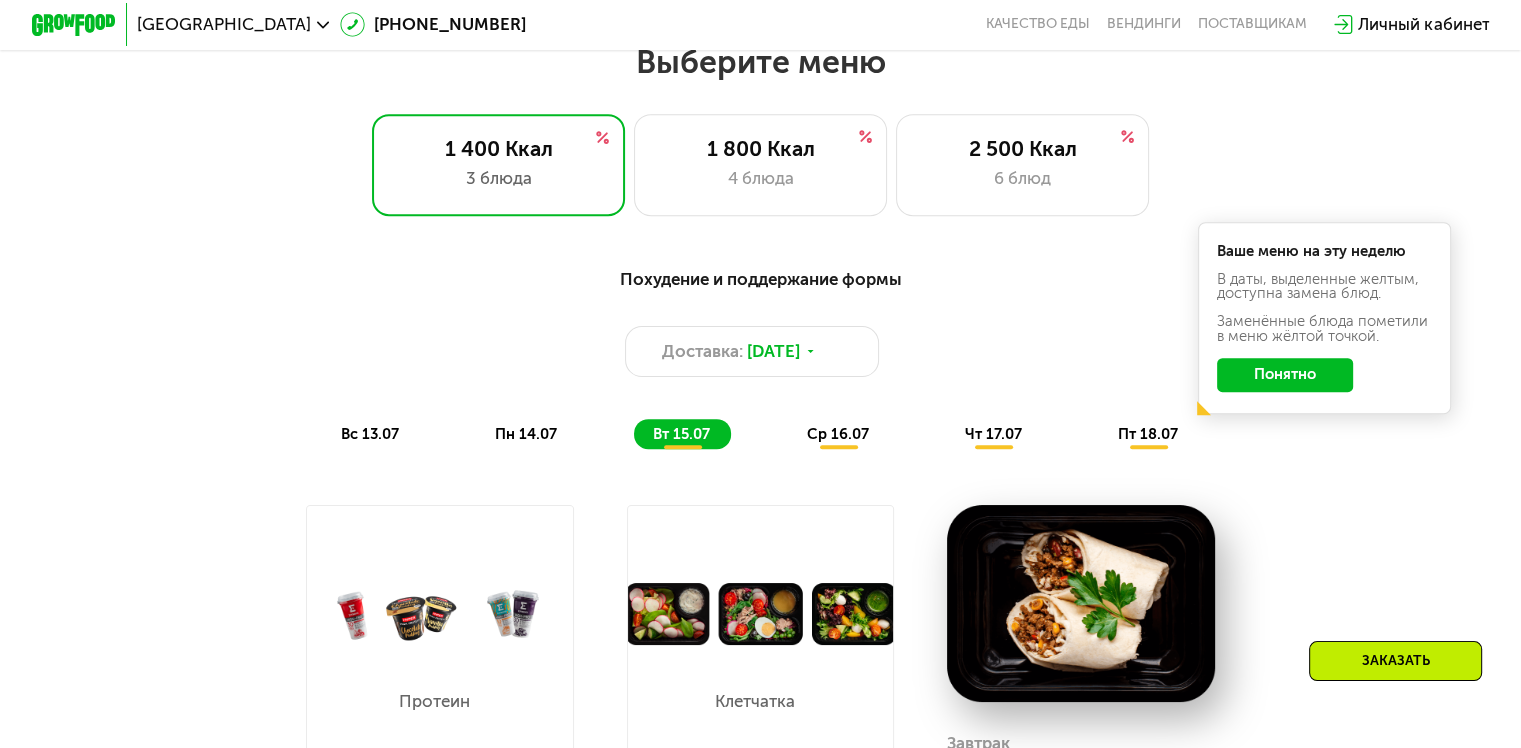 click on "Похудение и поддержание формы Доставка: [DATE] вс 13.07 пн 14.07 вт 15.07 ср 16.07 чт 17.07 пт 18.07 Ваше меню на эту неделю В даты, выделенные желтым, доступна замена блюд. Заменённые блюда пометили в меню жёлтой точкой.  Понятно  Завтрак Круассан с форелью 409 Ккал, 175 г Обед Овощная лазанья  350 Ккал, 215 г Ужин Зеленый салат с курицей 432 Ккал, 221 г  Всего в [DATE] 1191 Ккал 51  Белки  70  Жиры  89  Углеводы  Завтрак Омлет с томатами и фетой 530 Ккал, 210 г Обед Белая рыба и пюре 274 Ккал, 220 г Ужин Курица с аджикой и рисом 356 Ккал, 230 г  Всего в [DATE] 1160 Ккал 73  Белки  74  Жиры  49  Углеводы" at bounding box center [760, 776] 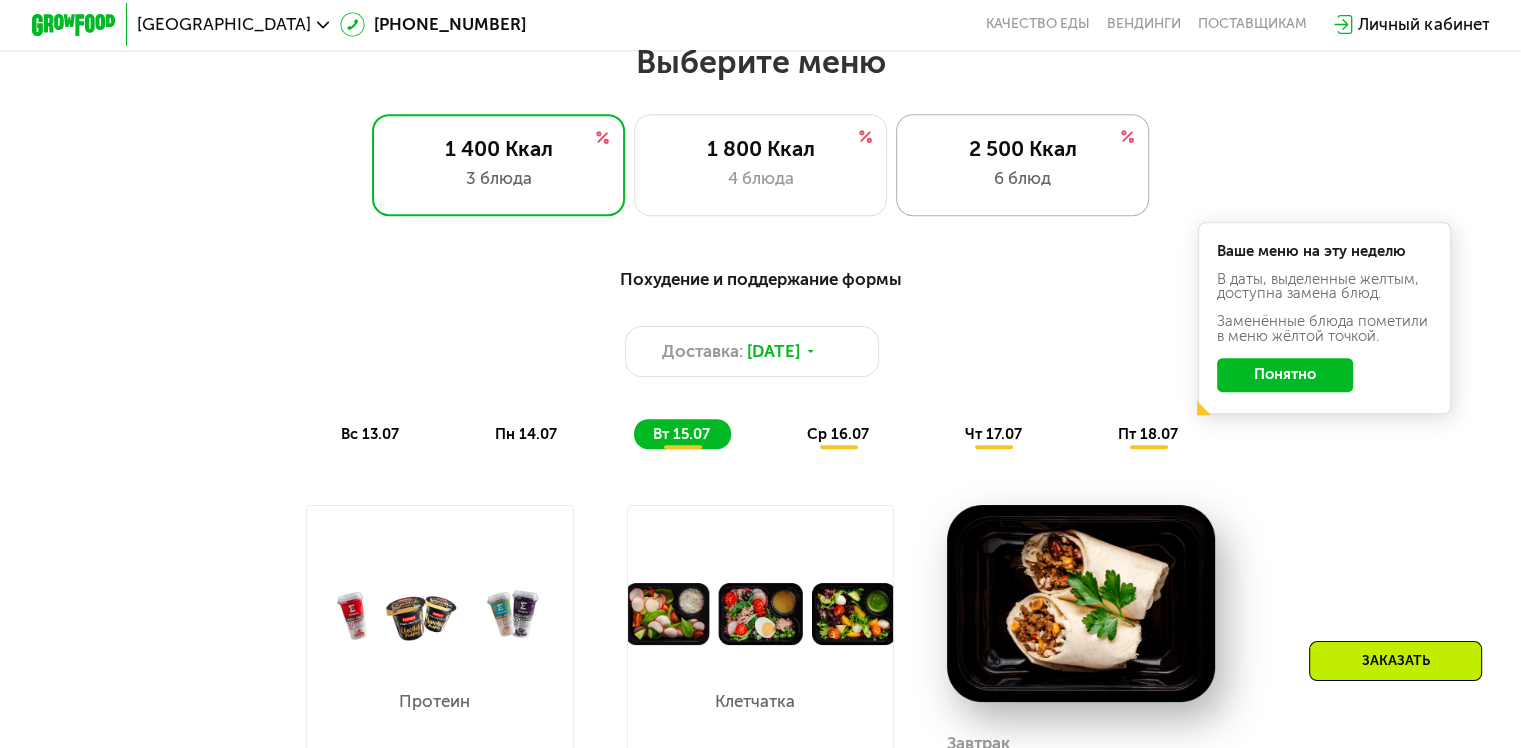 click on "6 блюд" at bounding box center (1022, 178) 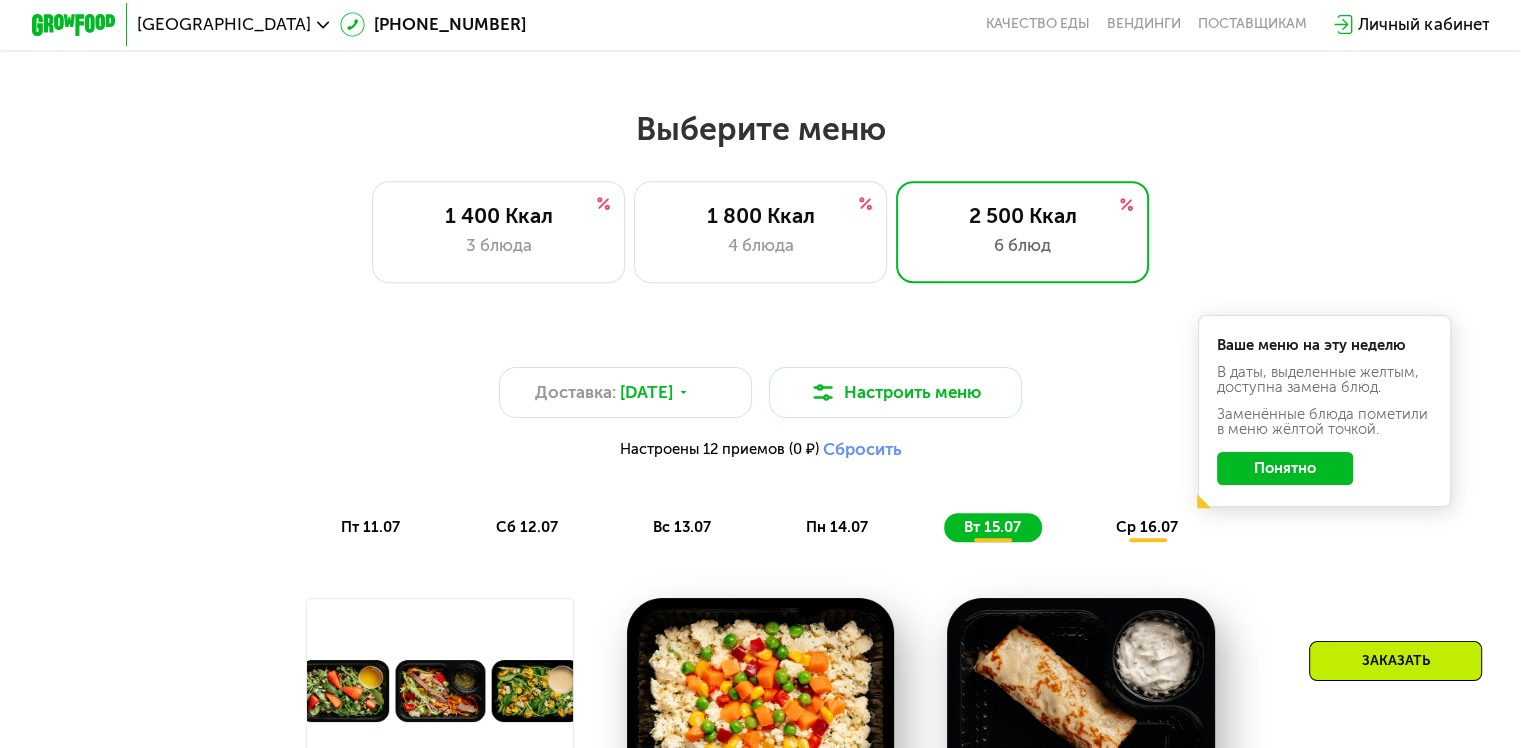 scroll, scrollTop: 900, scrollLeft: 0, axis: vertical 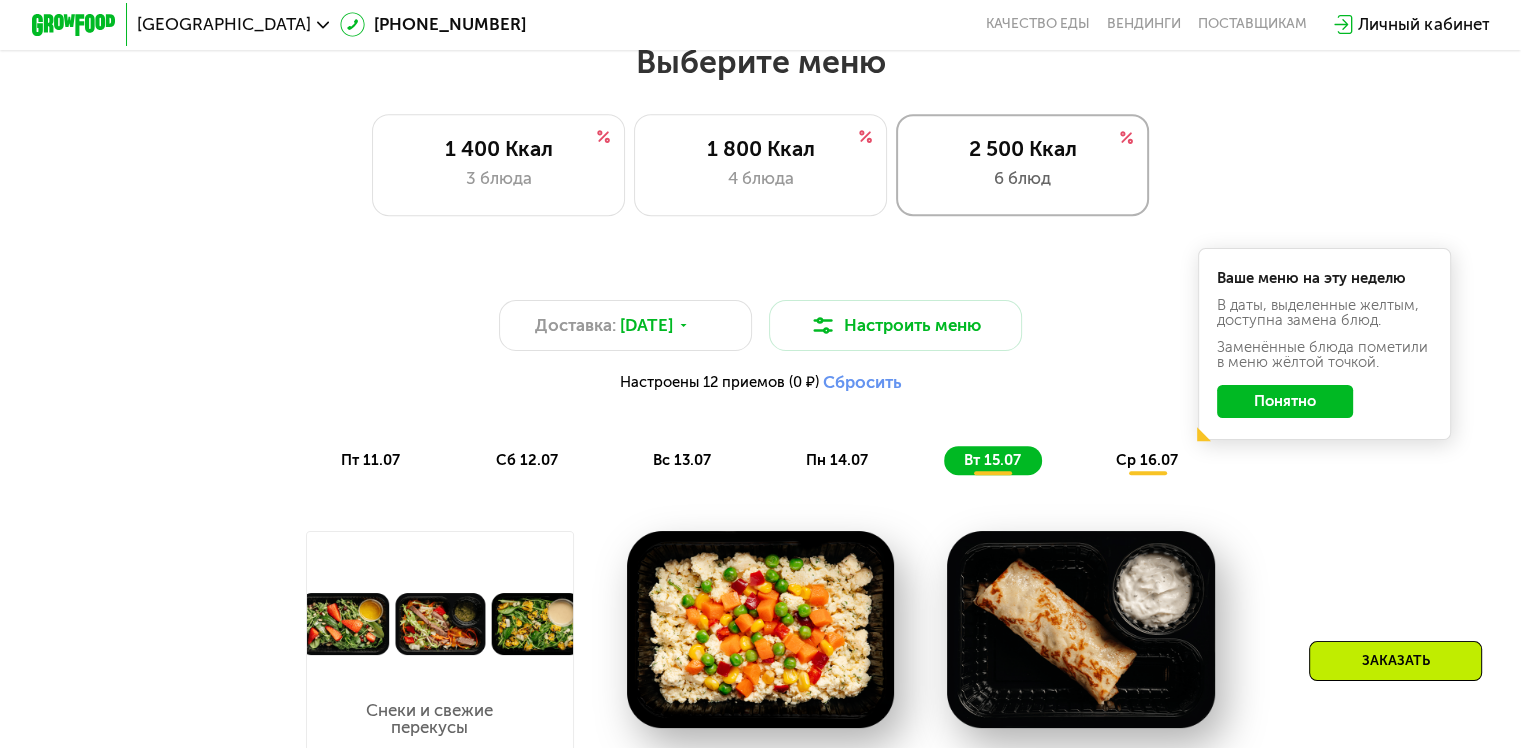 click on "6 блюд" at bounding box center [1022, 178] 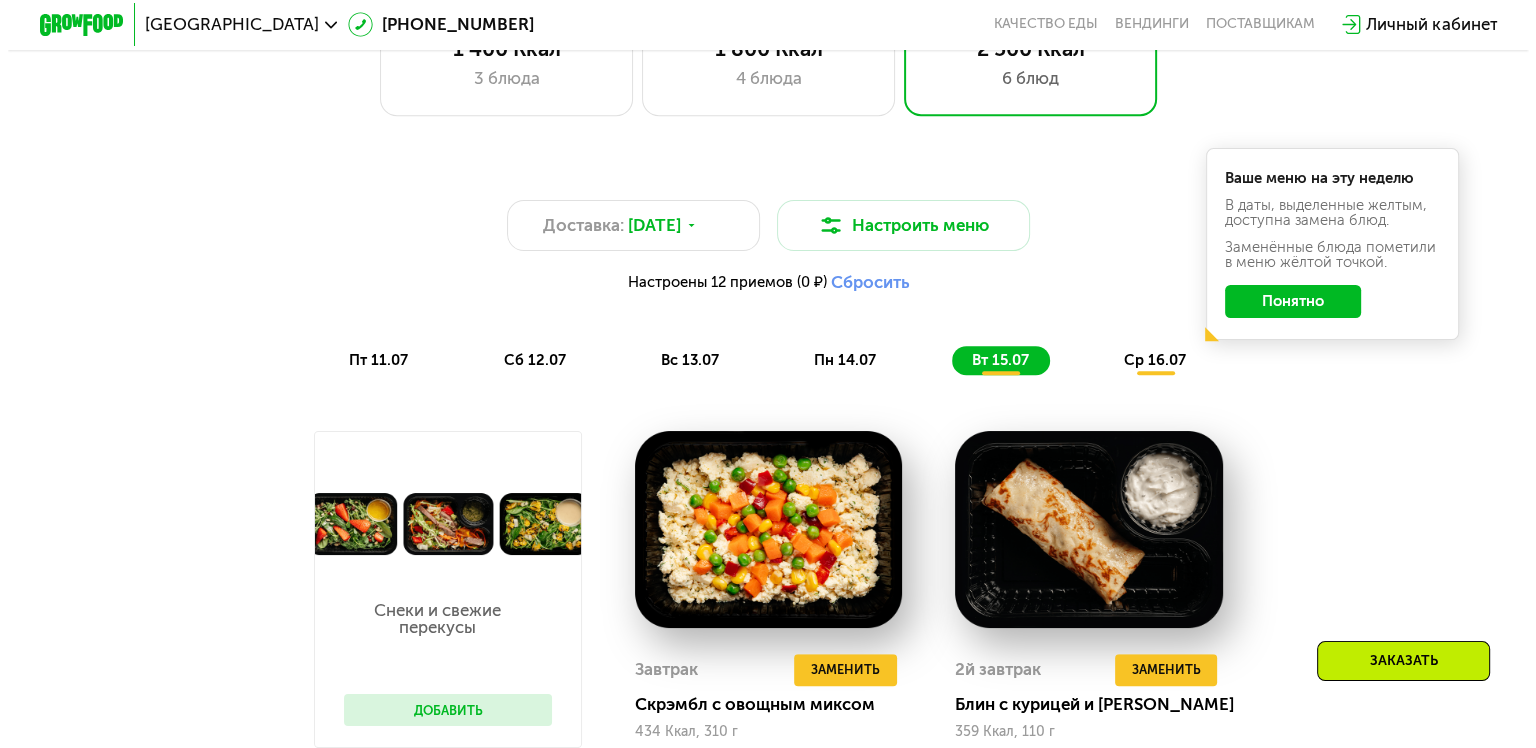 scroll, scrollTop: 900, scrollLeft: 0, axis: vertical 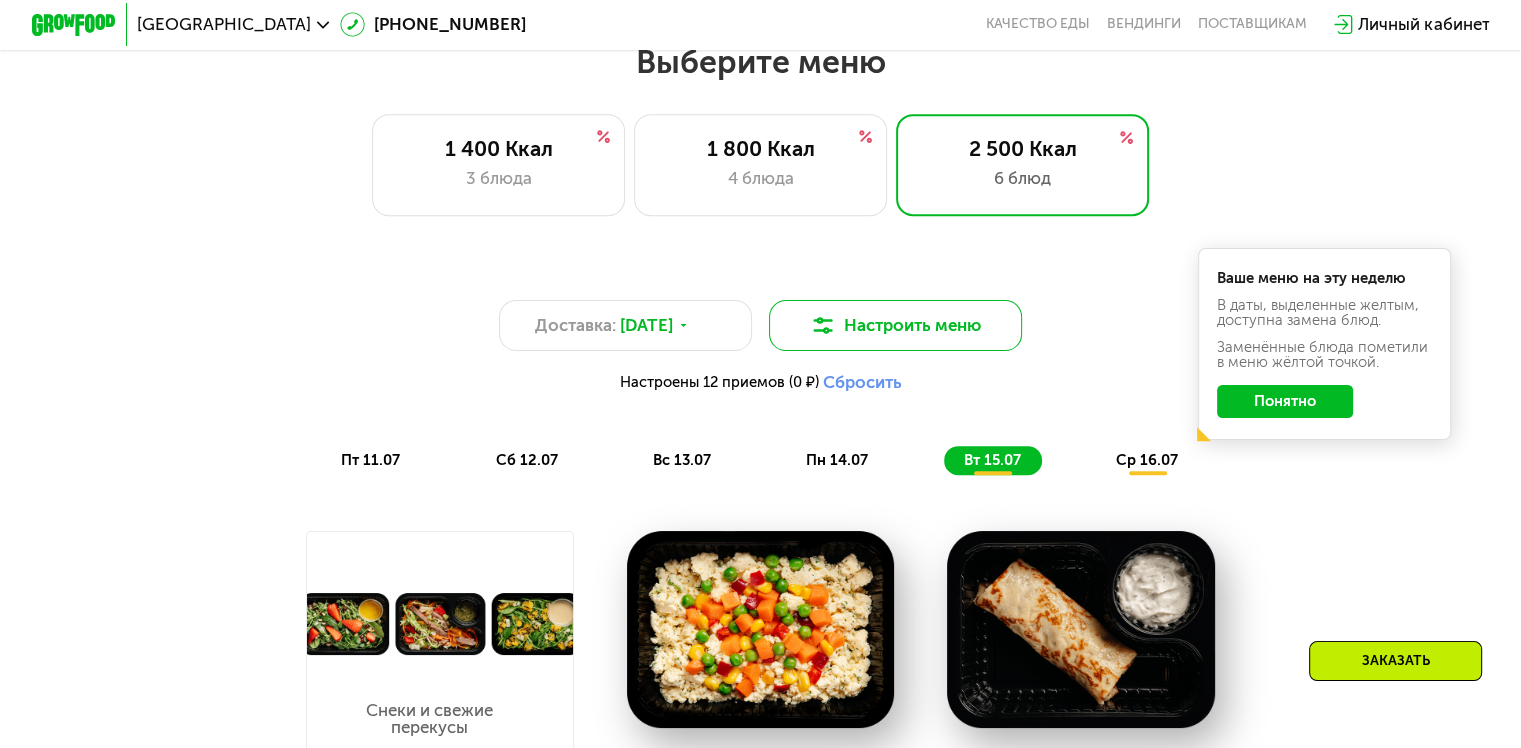 click on "Настроить меню" at bounding box center [896, 325] 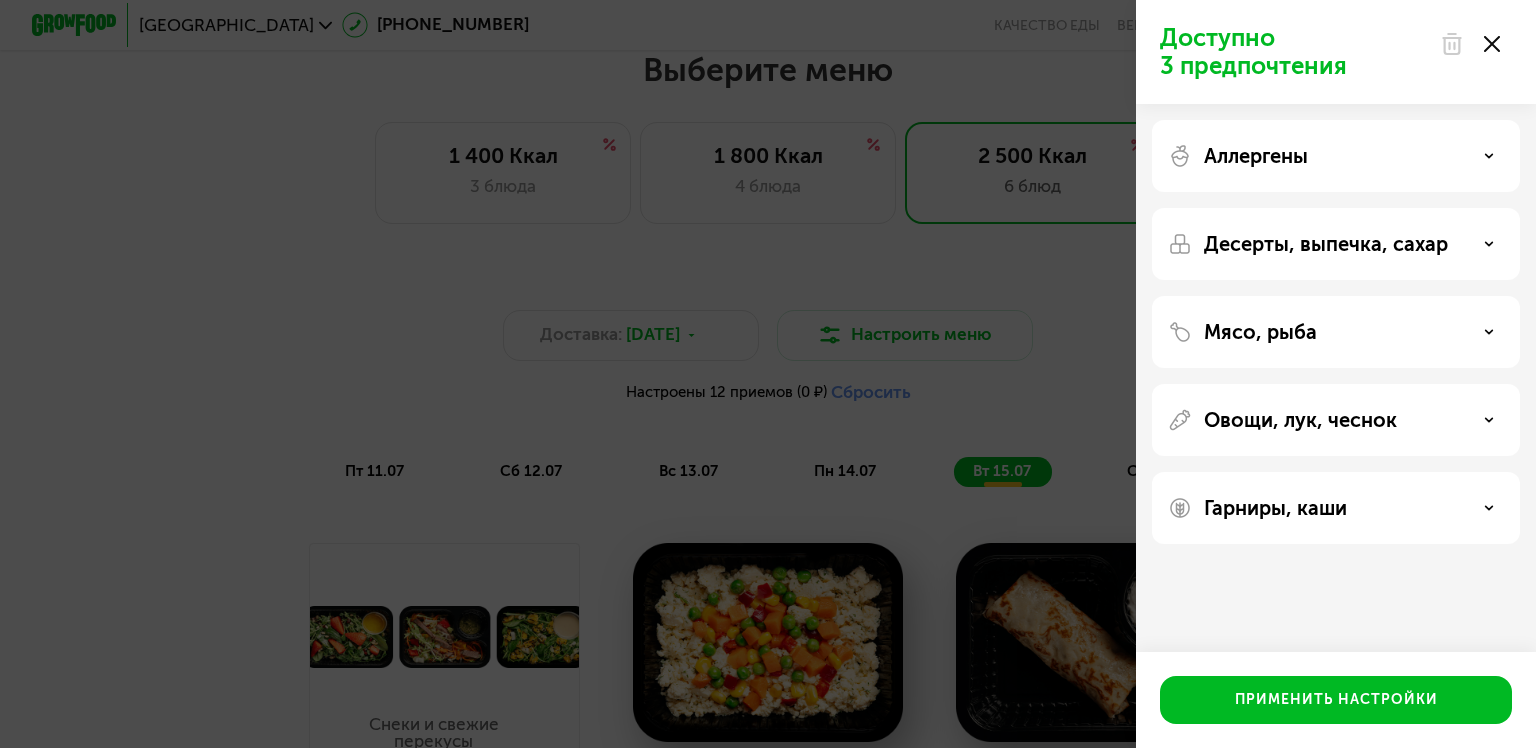 click on "Аллергены" 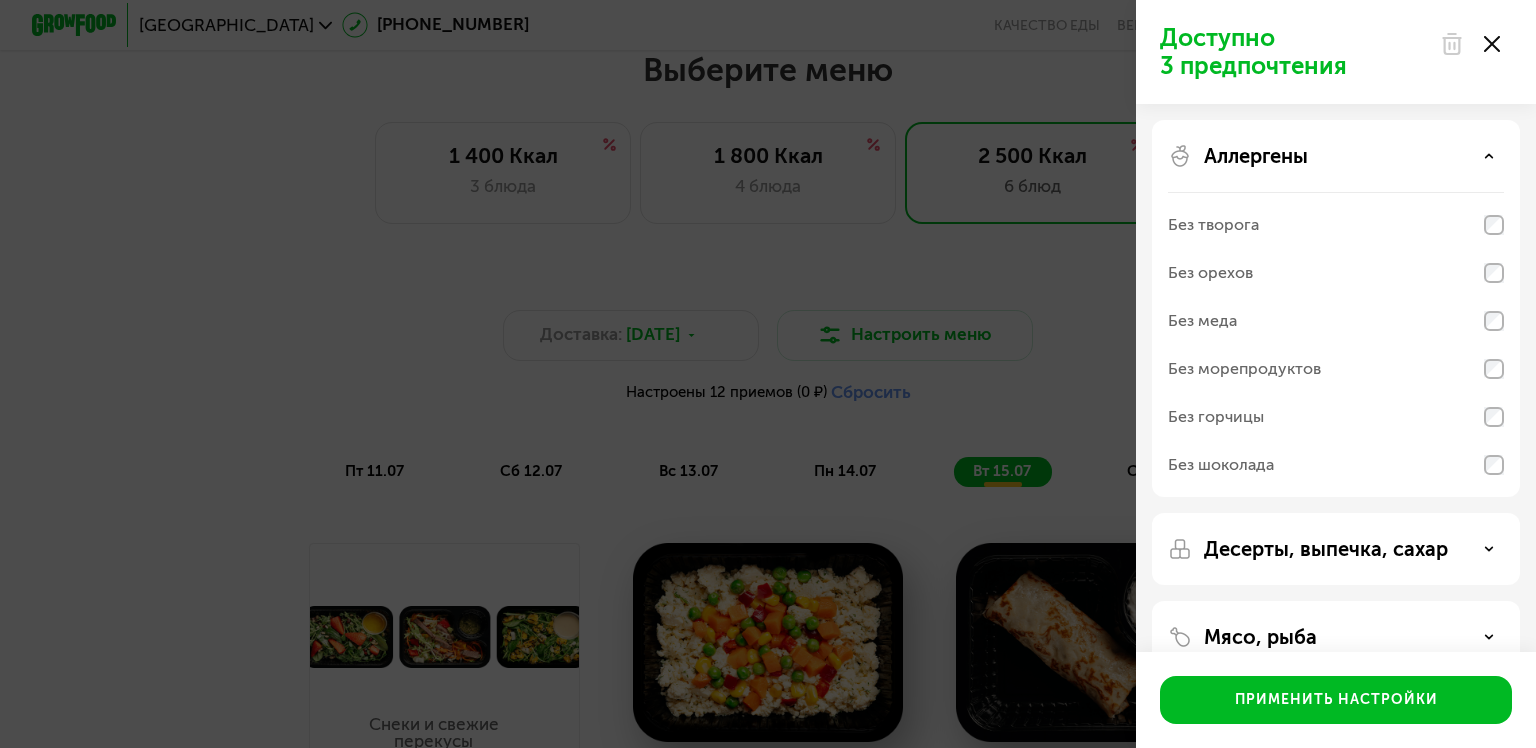 click 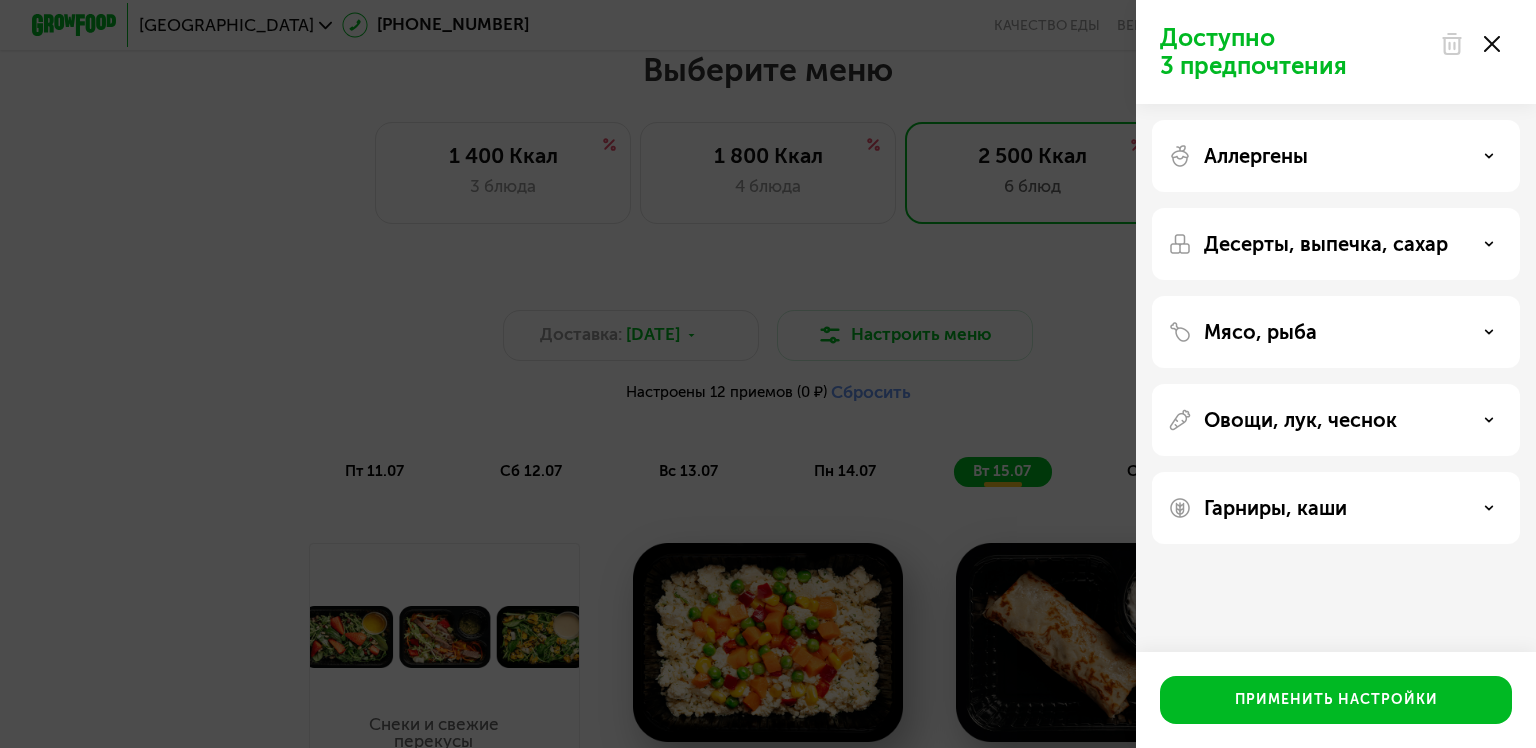 click on "Аллергены" at bounding box center [1336, 156] 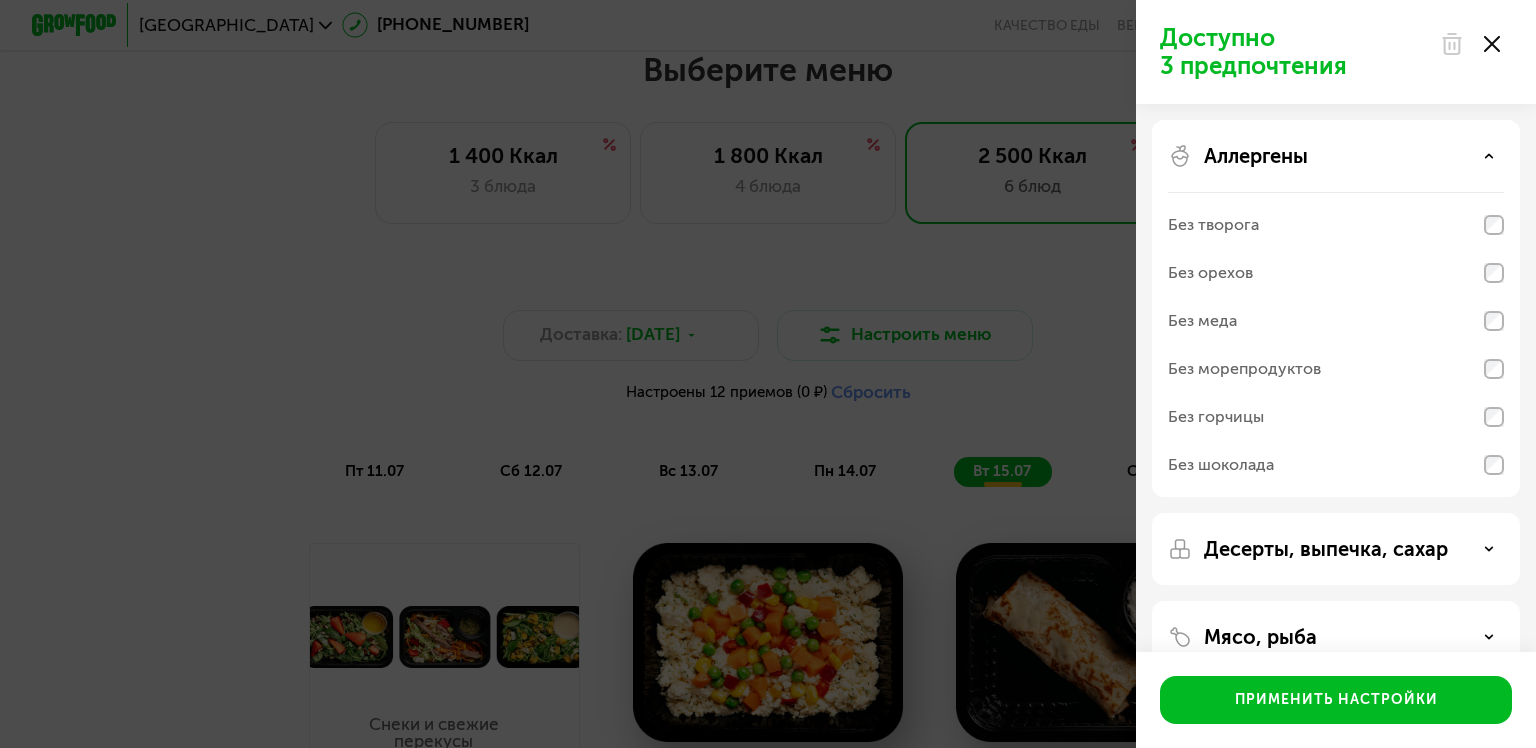 click on "Аллергены" at bounding box center [1336, 156] 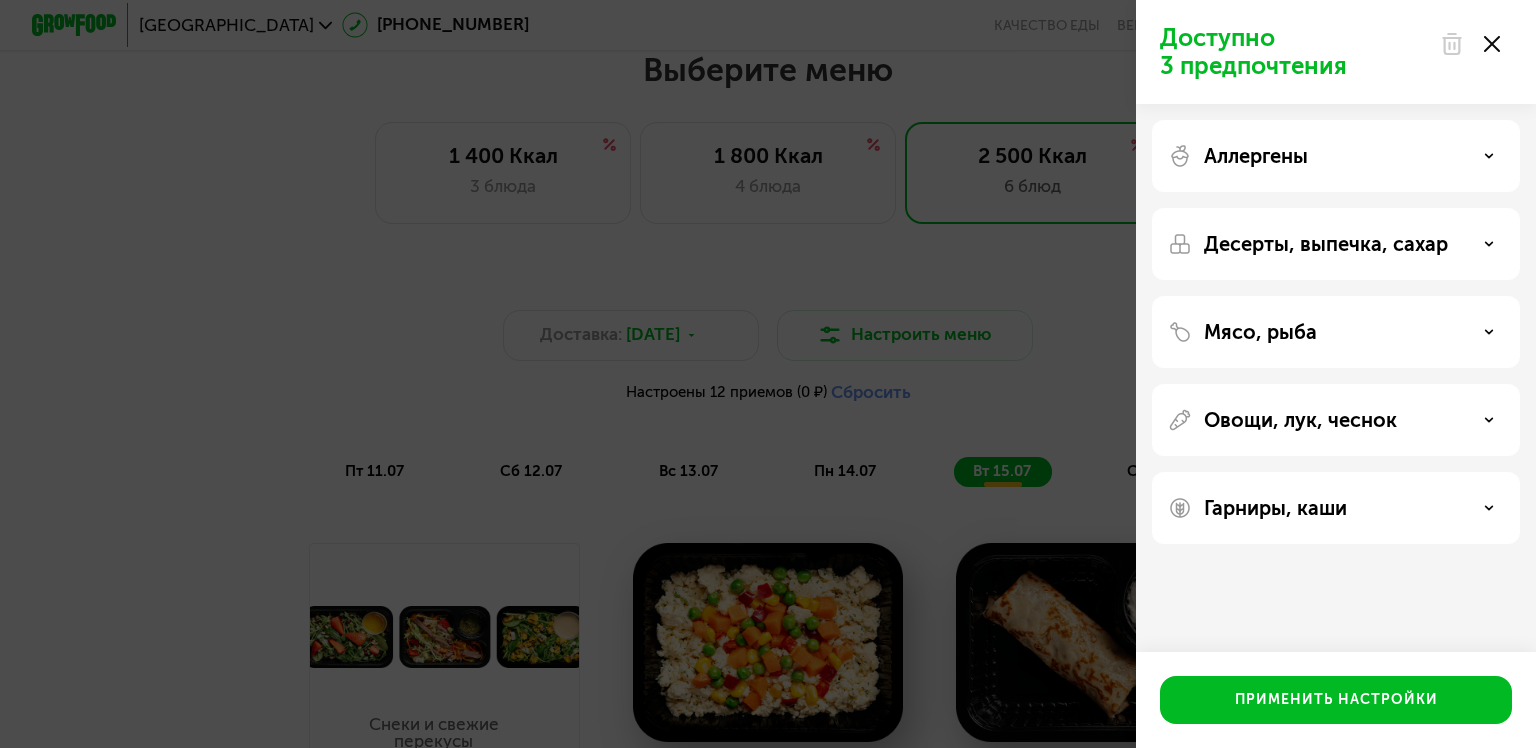 click on "Десерты, выпечка, сахар" at bounding box center [1336, 244] 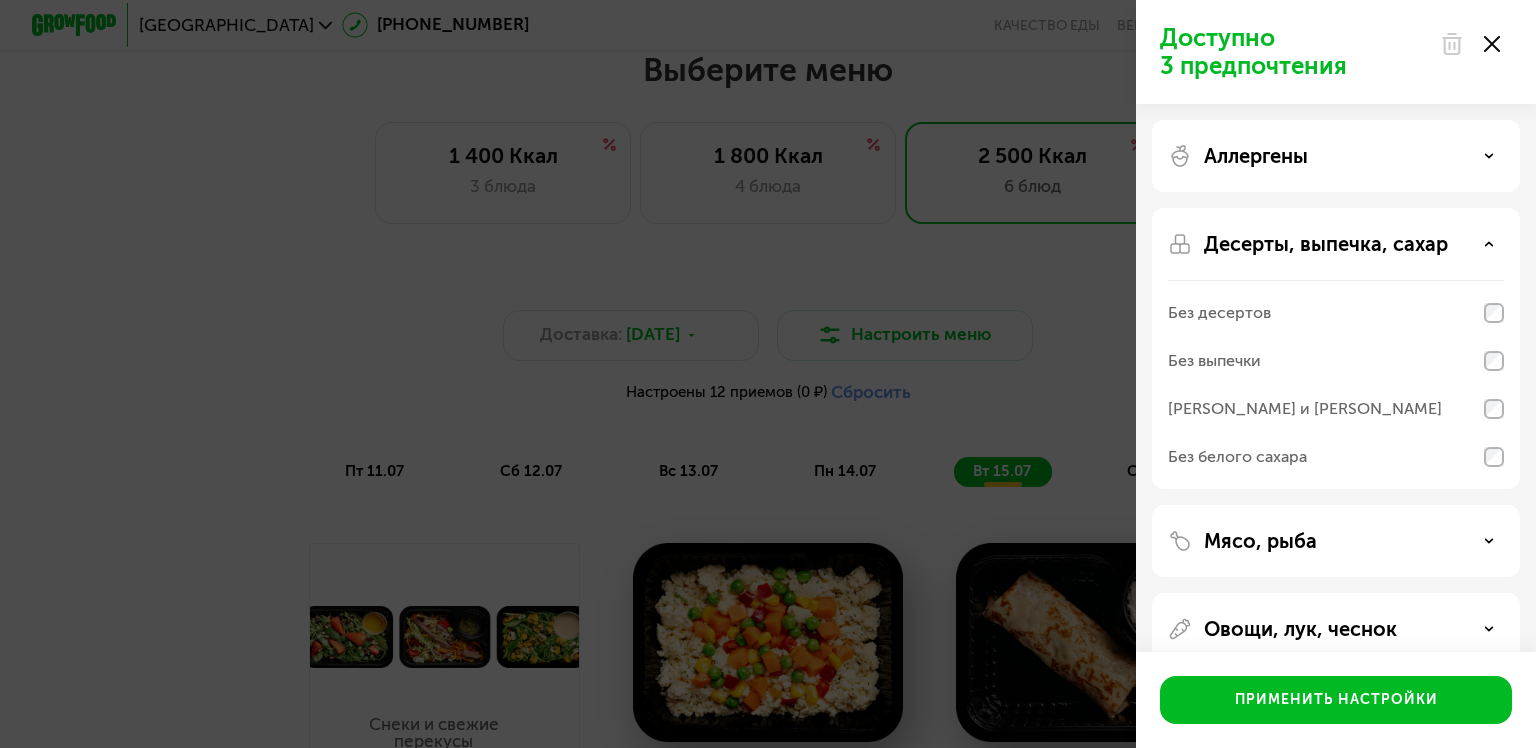 click on "Десерты, выпечка, сахар" at bounding box center (1336, 244) 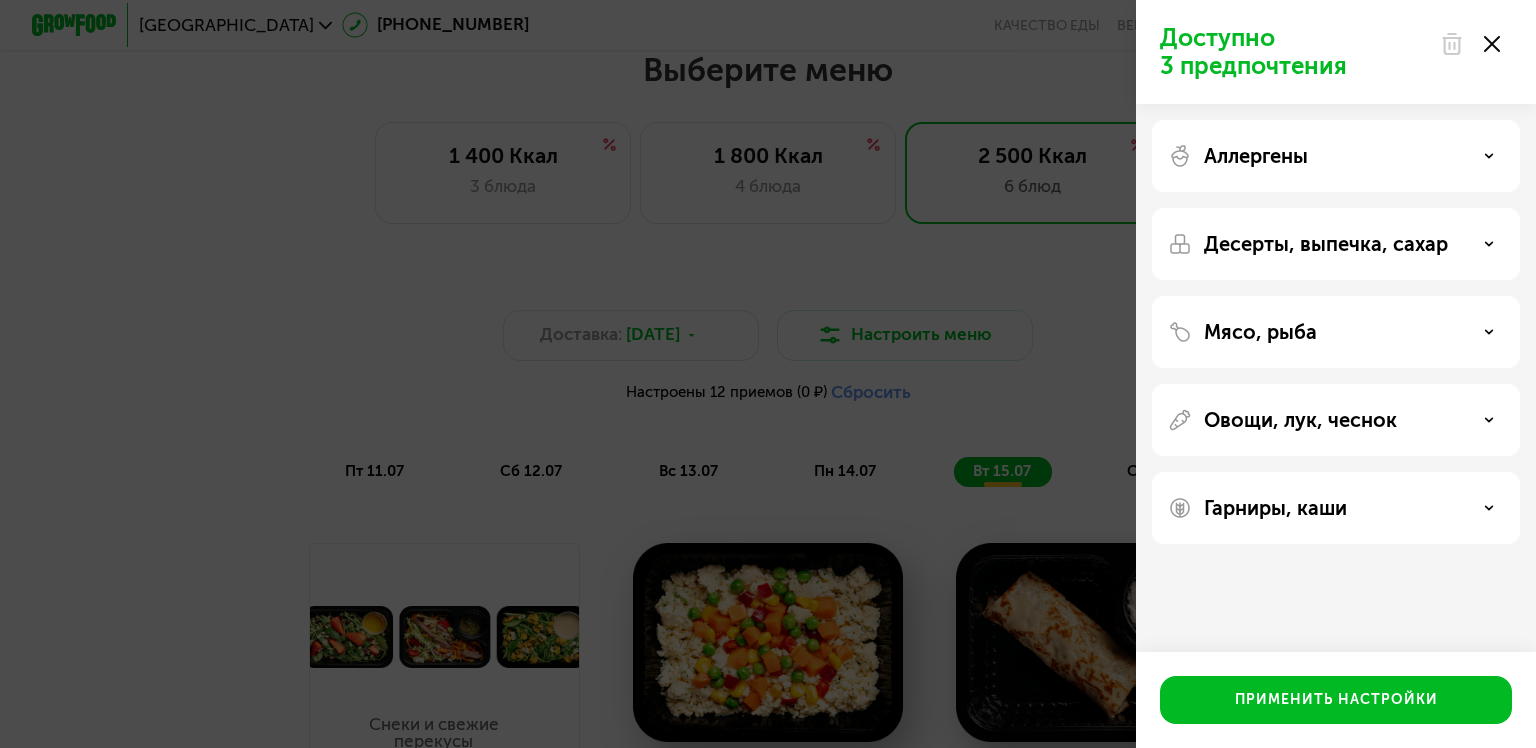click on "Мясо, рыба" at bounding box center [1336, 332] 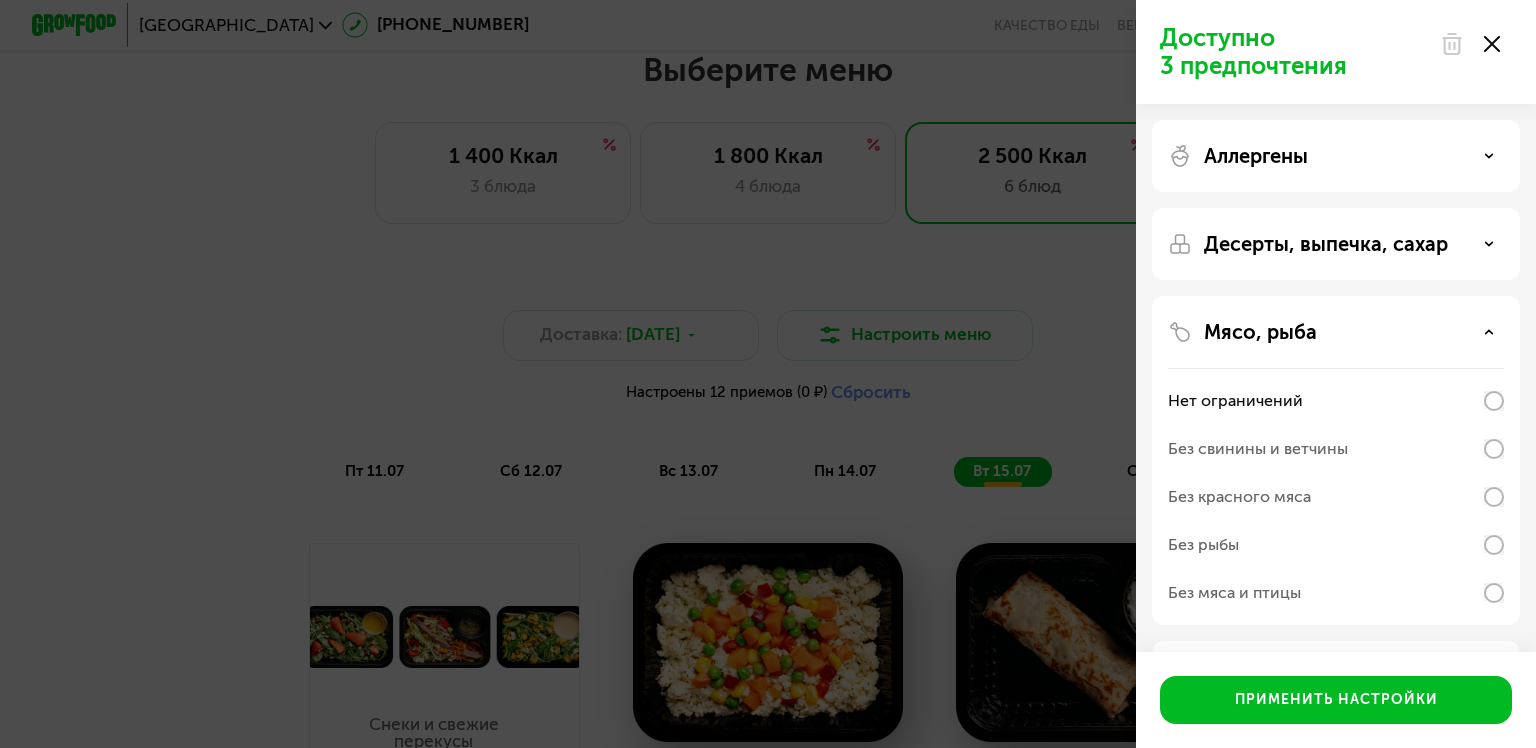 click on "Мясо, рыба" at bounding box center [1336, 332] 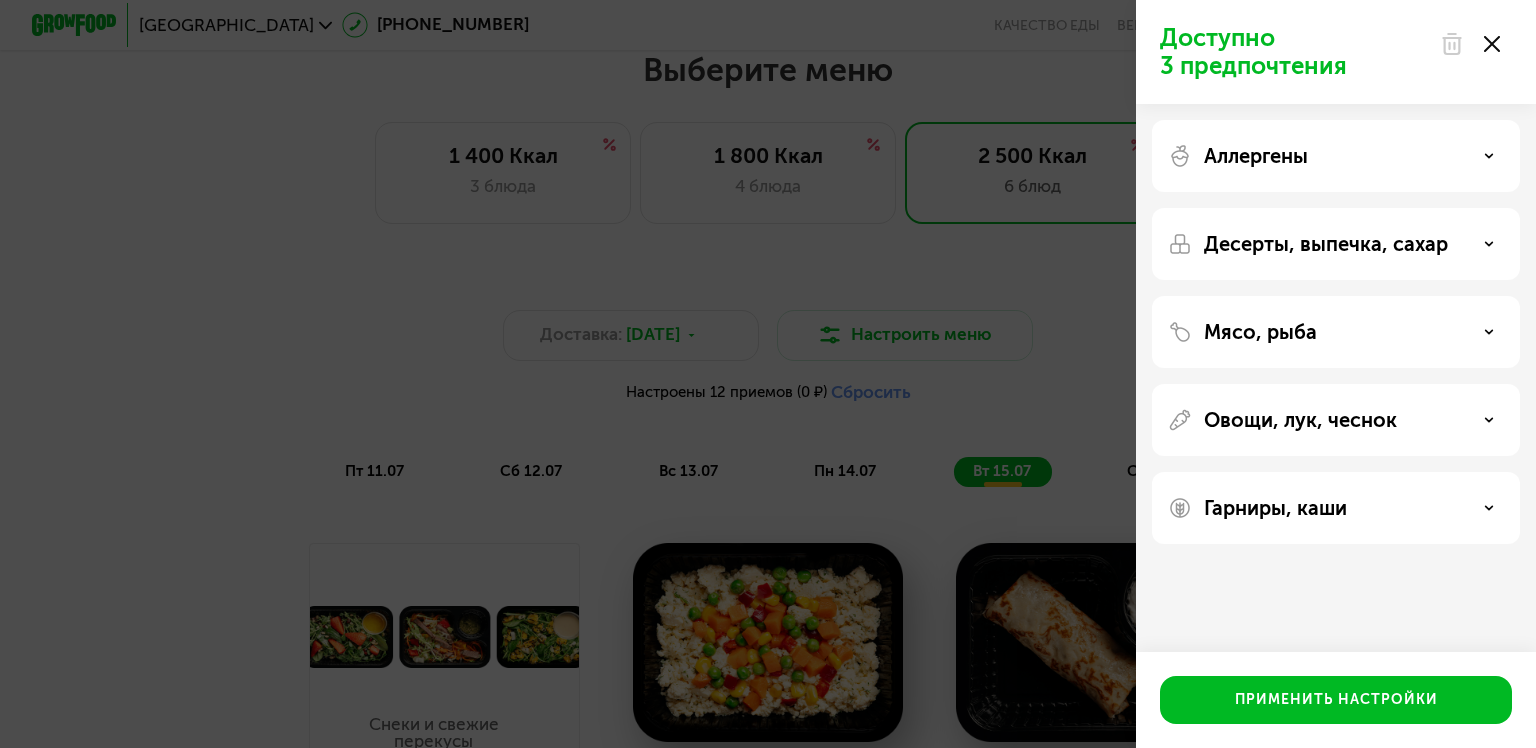click on "Овощи, лук, чеснок" 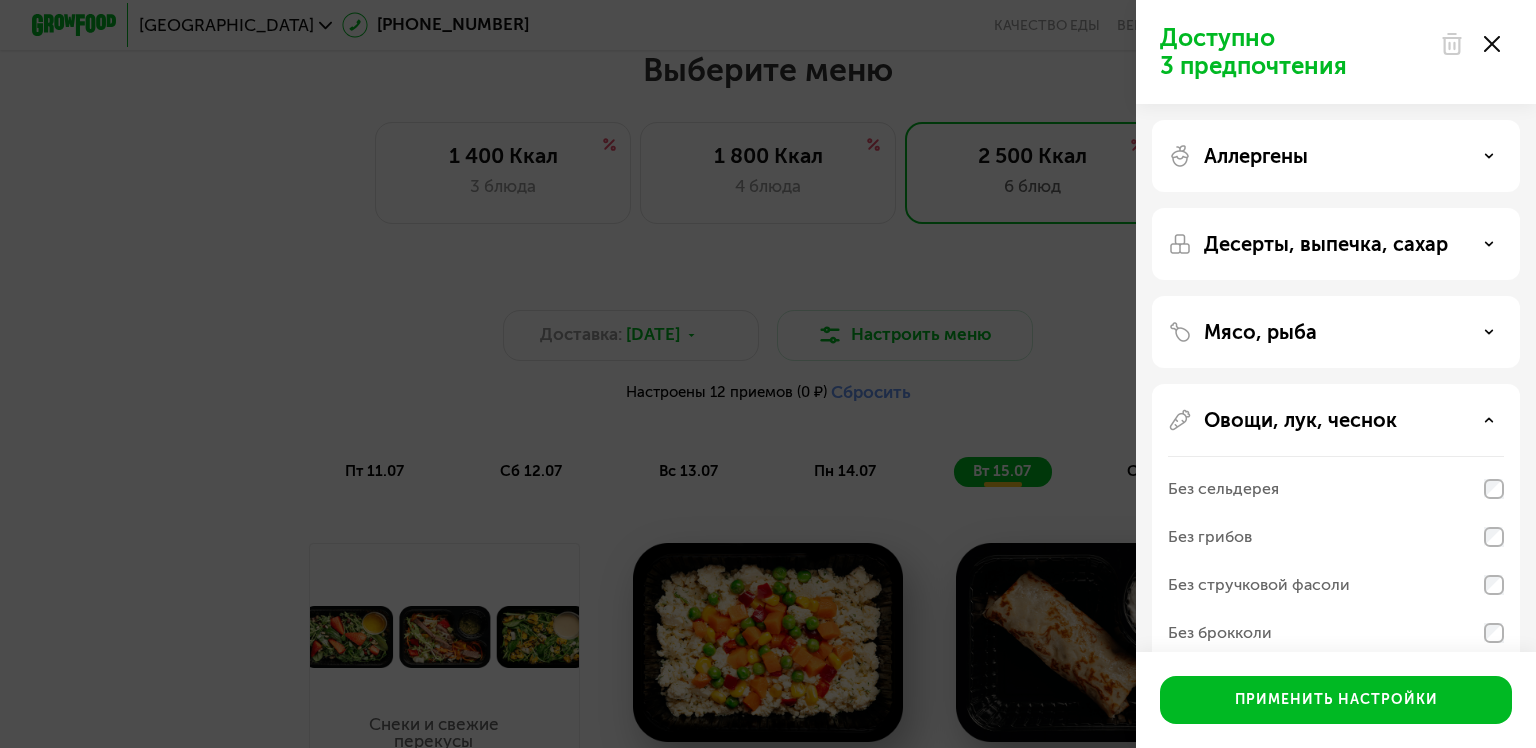 click 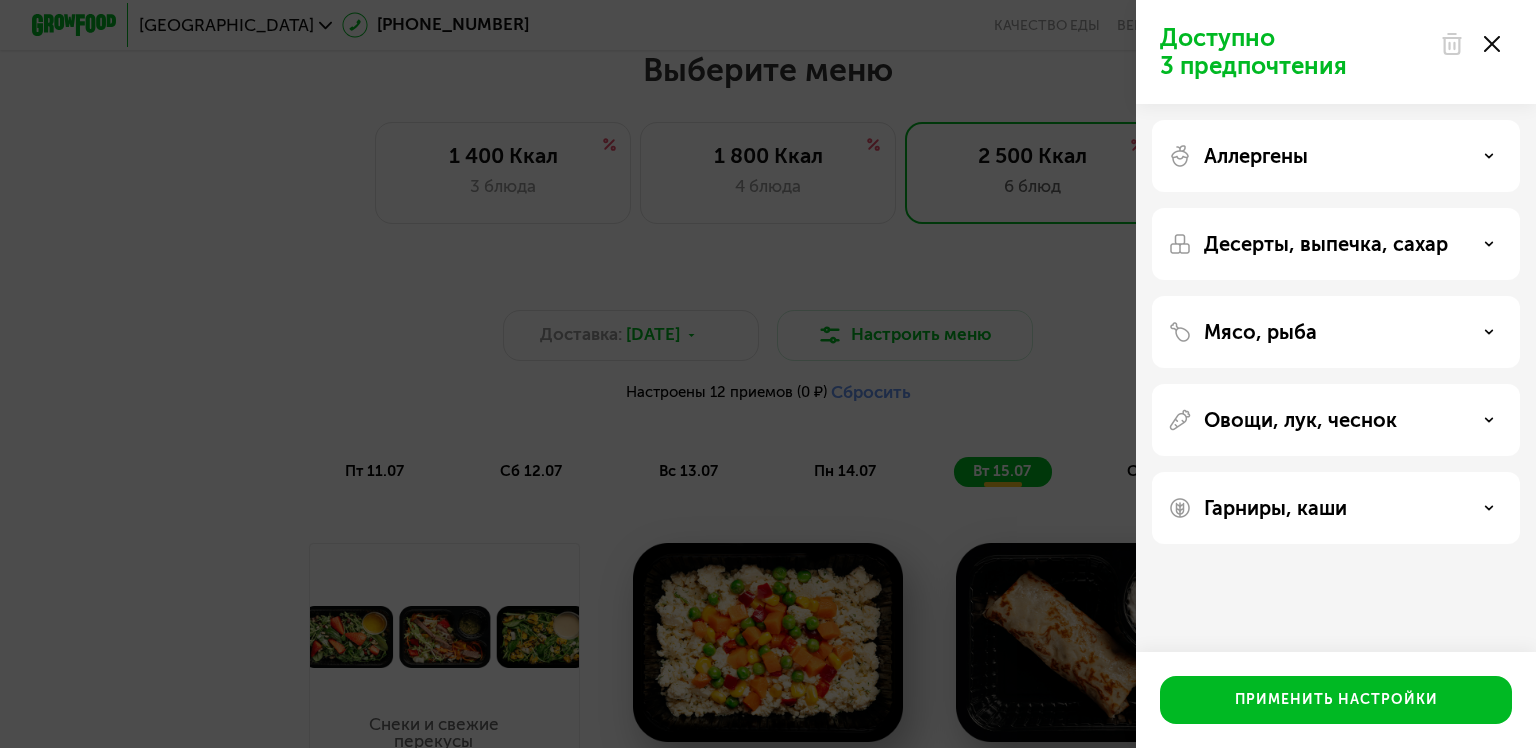 click on "Гарниры, каши" at bounding box center (1336, 508) 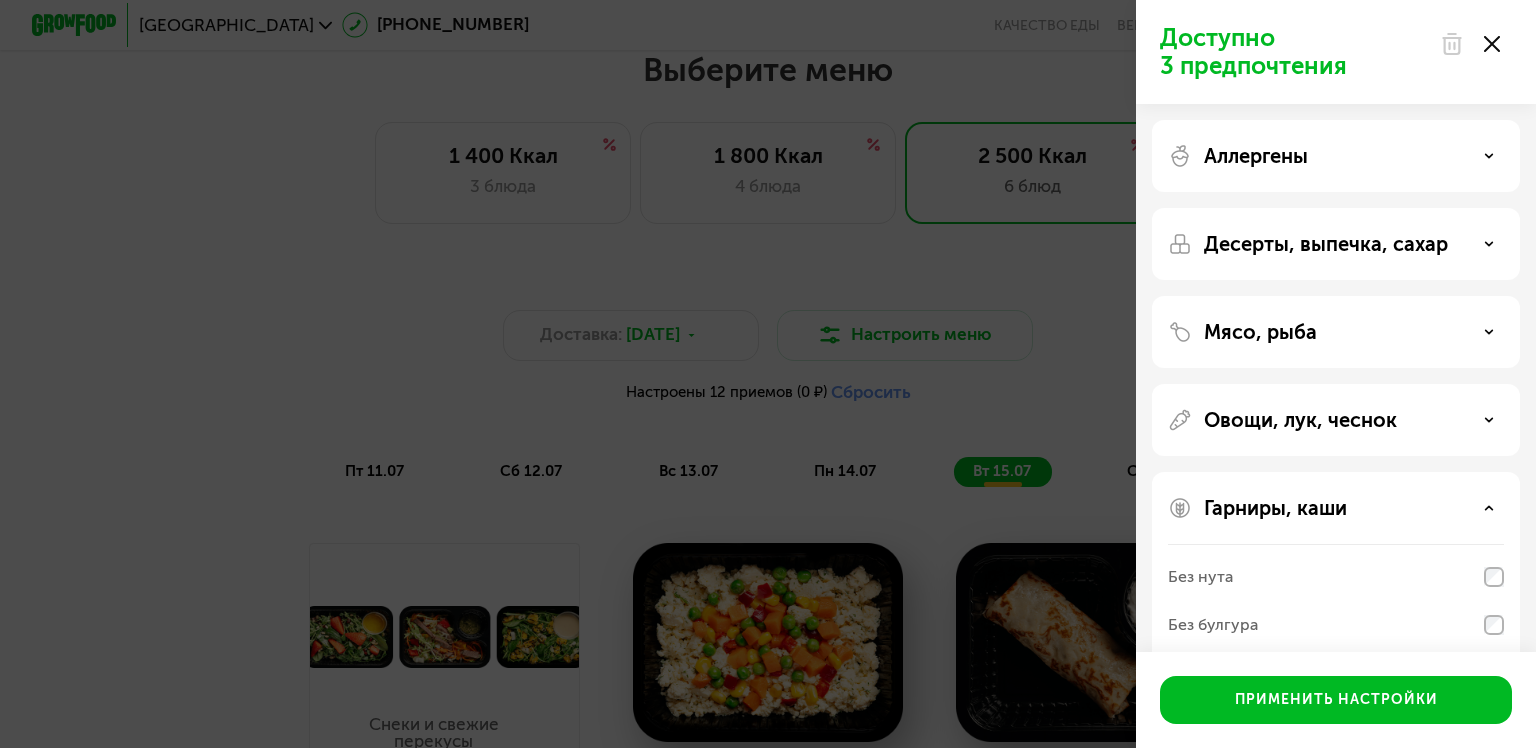 scroll, scrollTop: 168, scrollLeft: 0, axis: vertical 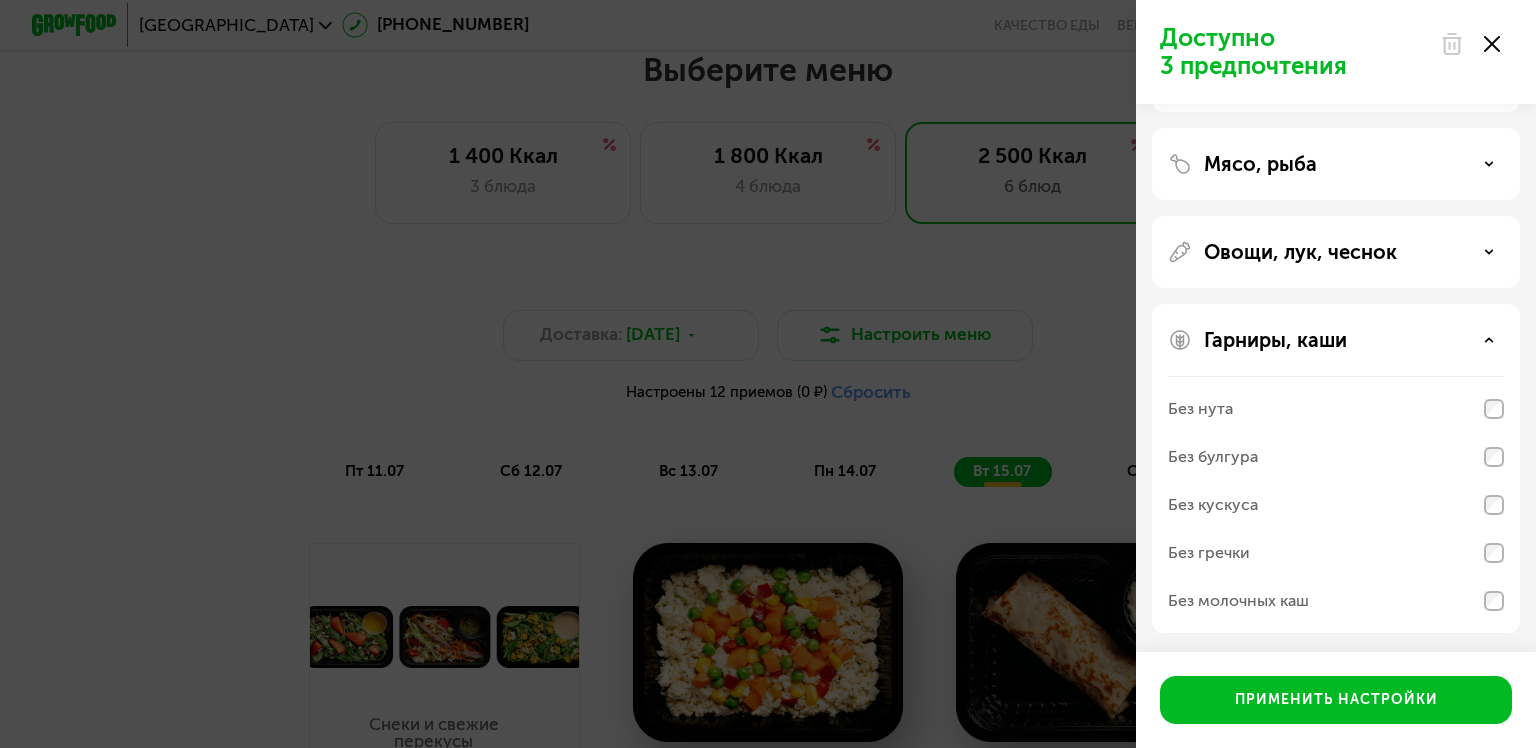 click on "Гарниры, каши" at bounding box center [1336, 340] 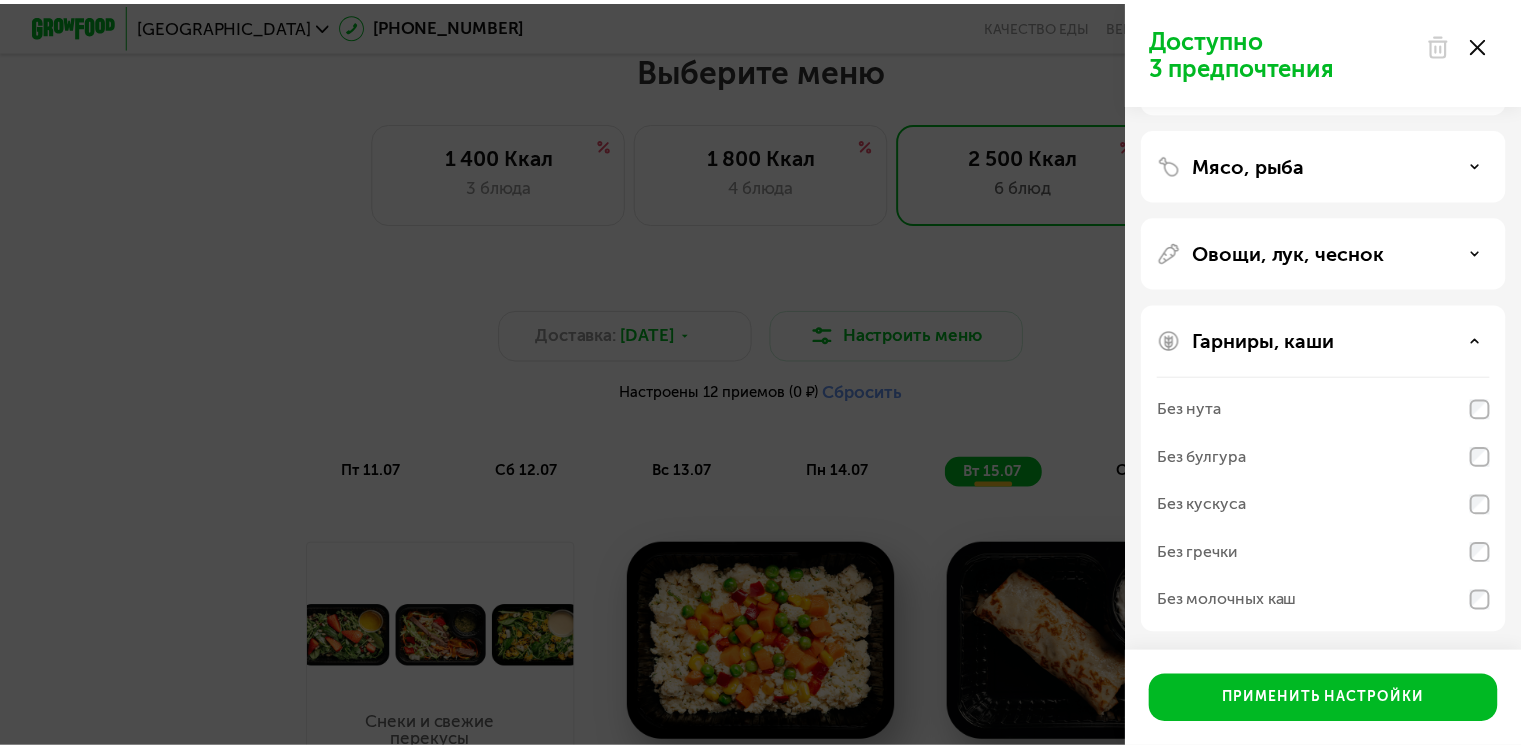 scroll, scrollTop: 0, scrollLeft: 0, axis: both 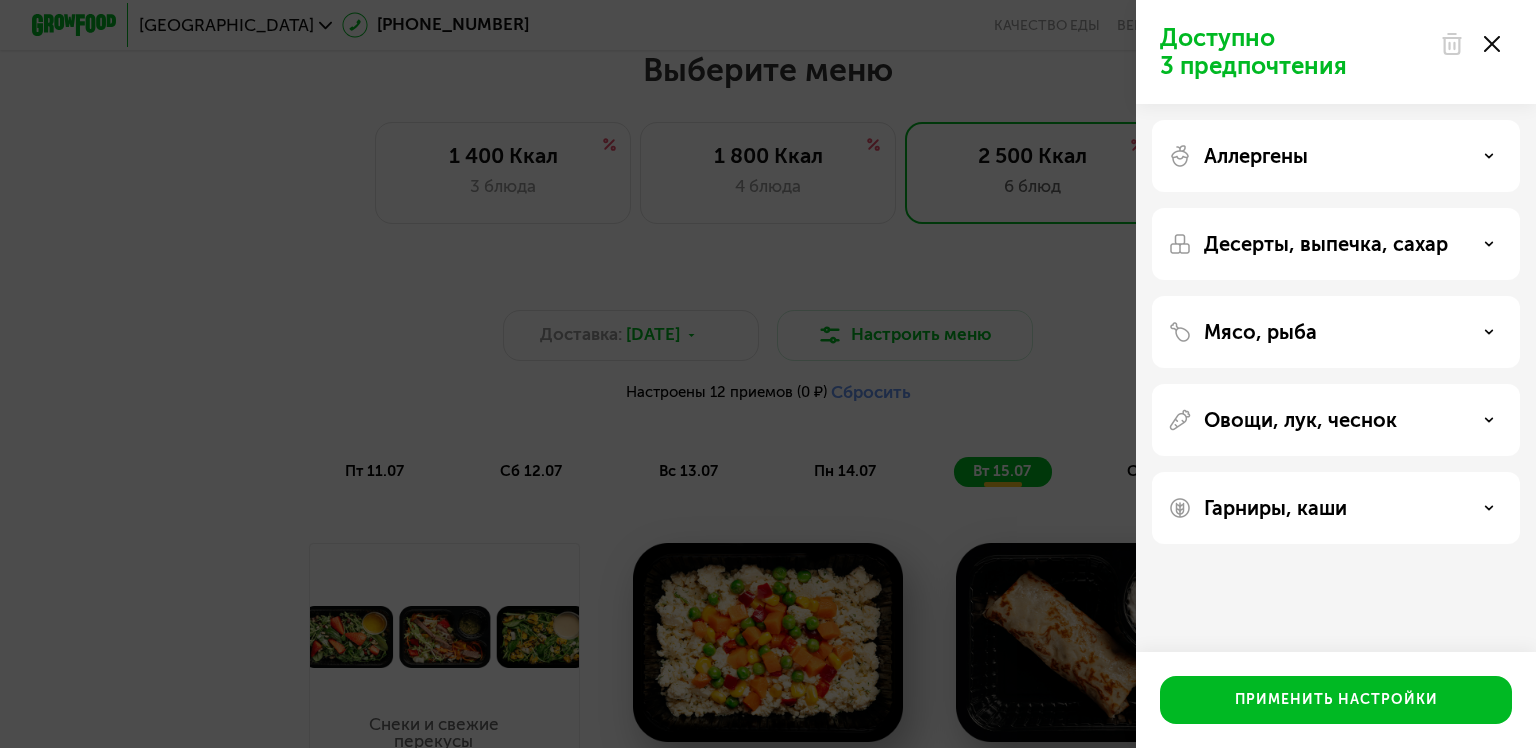 click 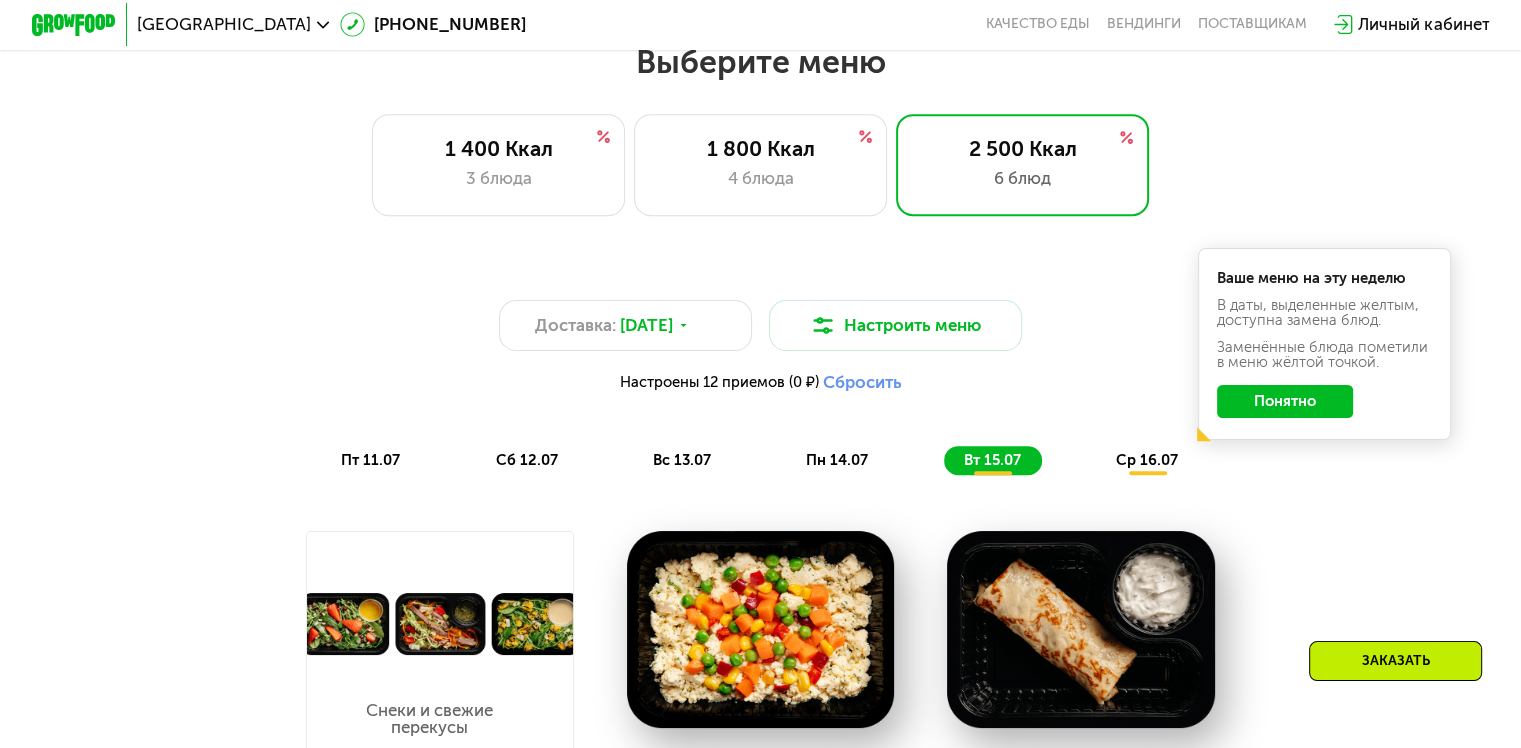 click on "Понятно" 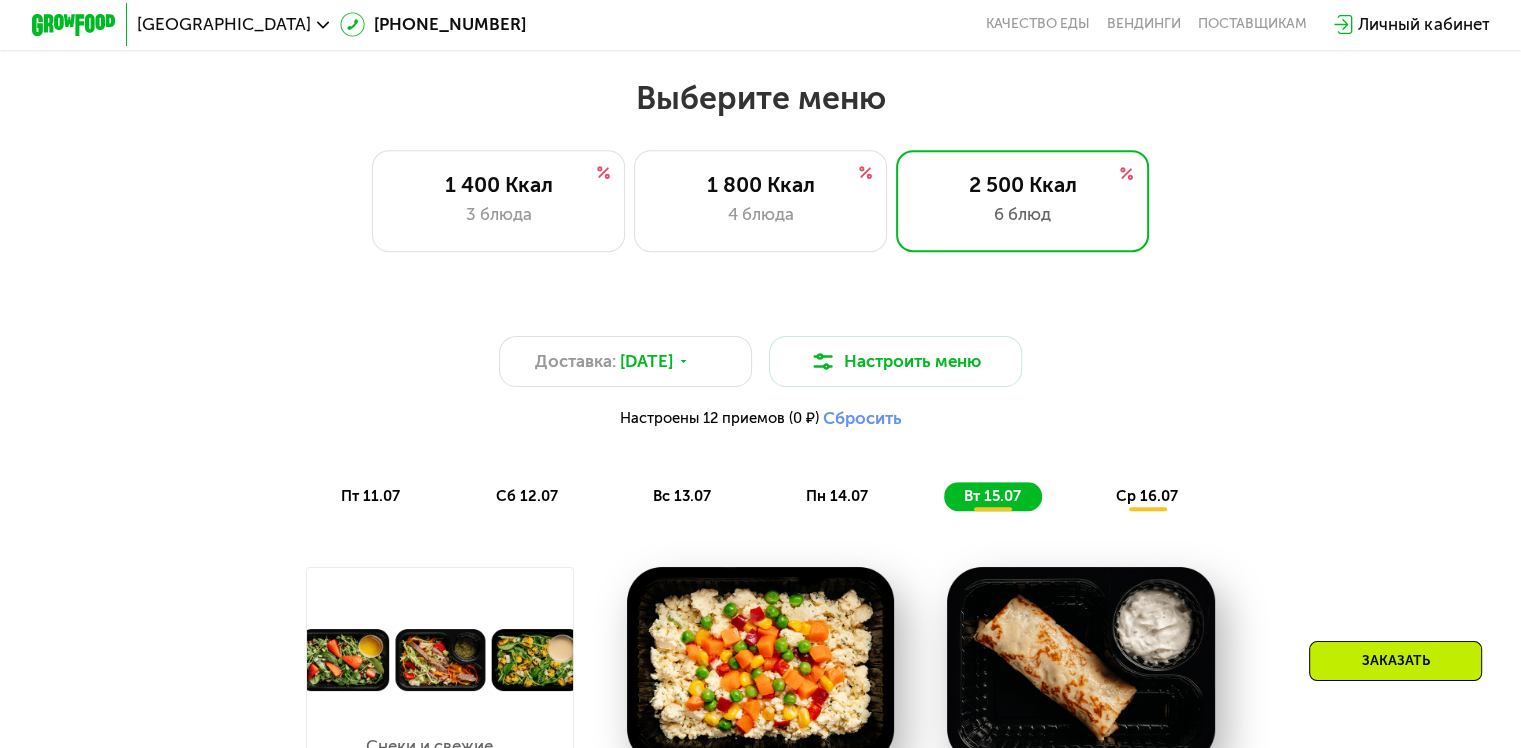 scroll, scrollTop: 900, scrollLeft: 0, axis: vertical 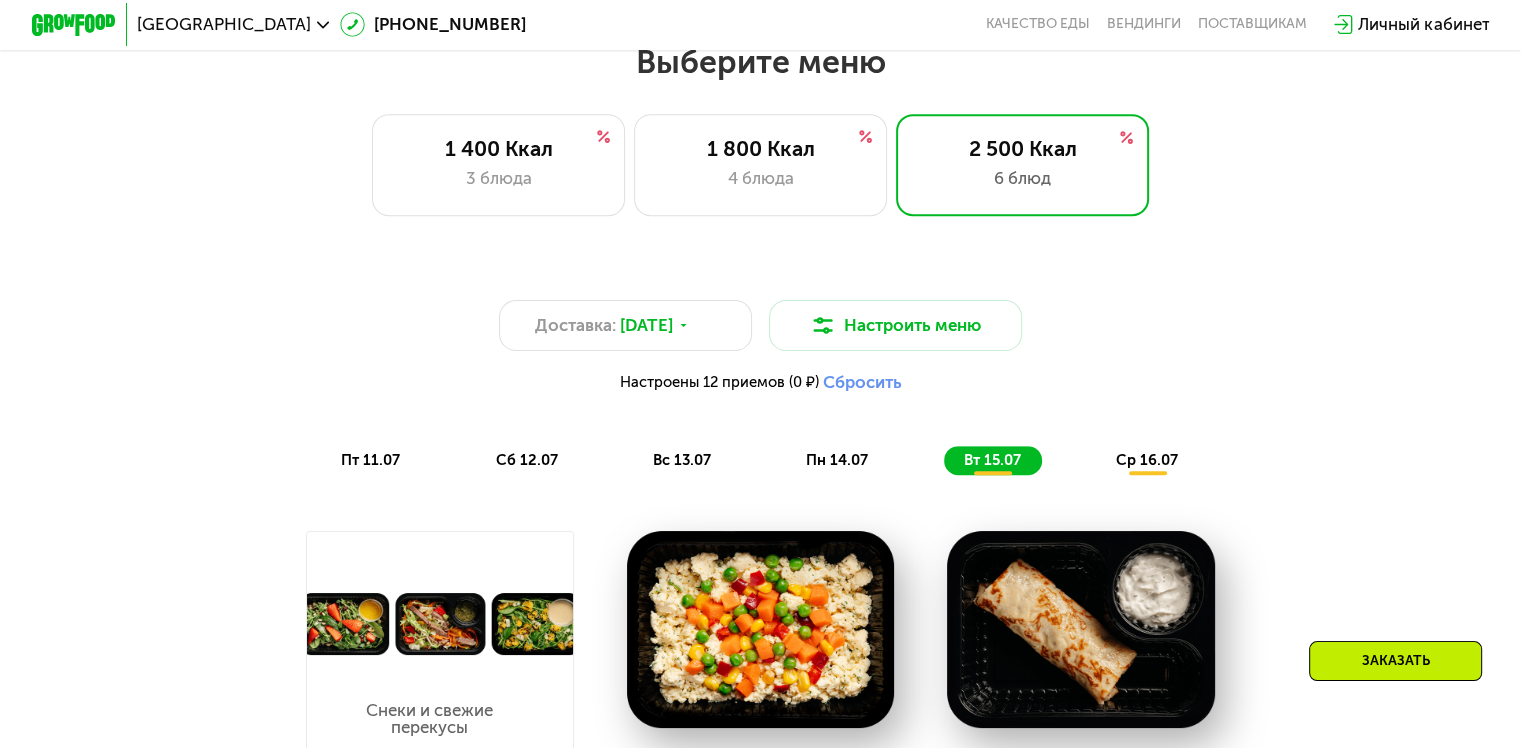 click on "вт 15.07" at bounding box center [991, 460] 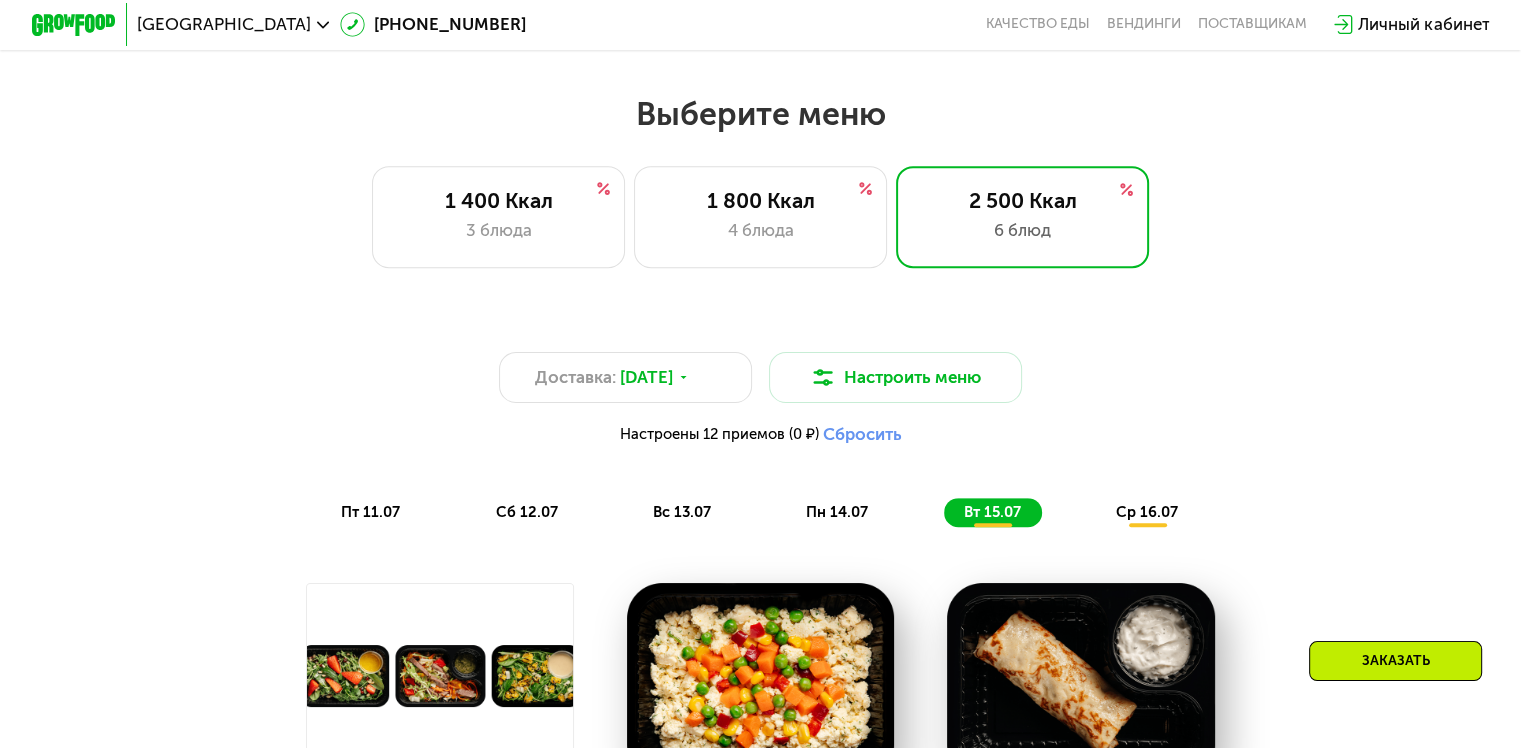scroll, scrollTop: 800, scrollLeft: 0, axis: vertical 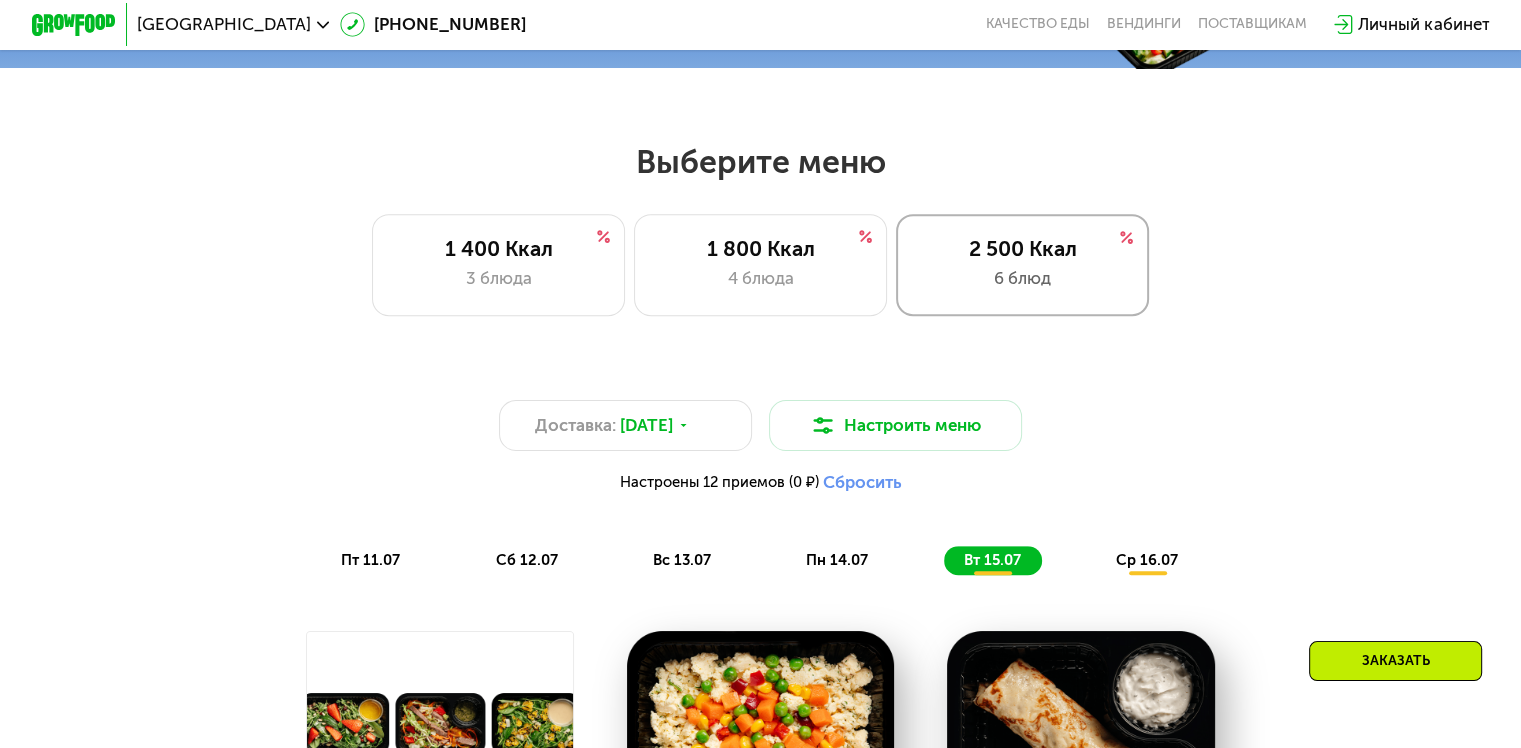 click on "2 500 Ккал 6 блюд" 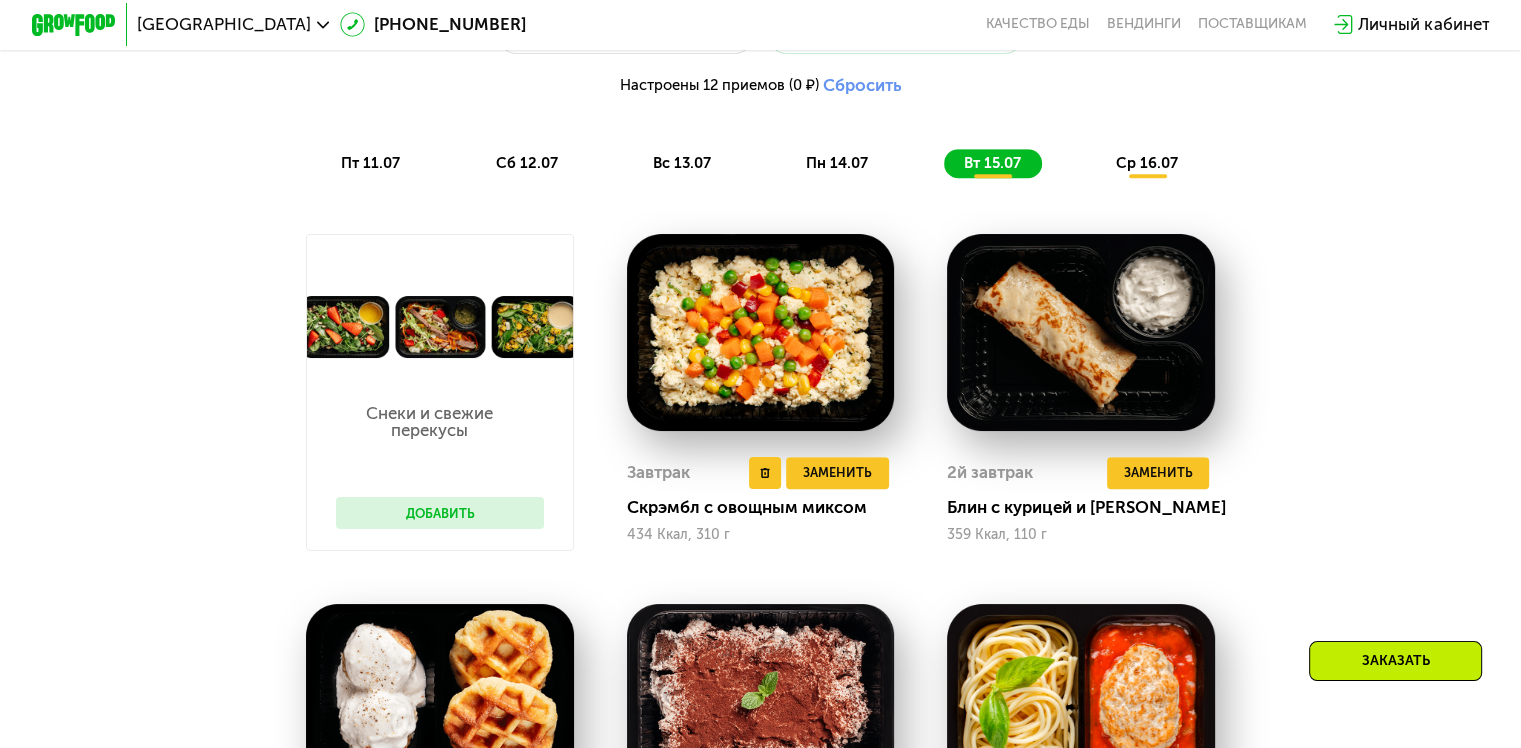 scroll, scrollTop: 1100, scrollLeft: 0, axis: vertical 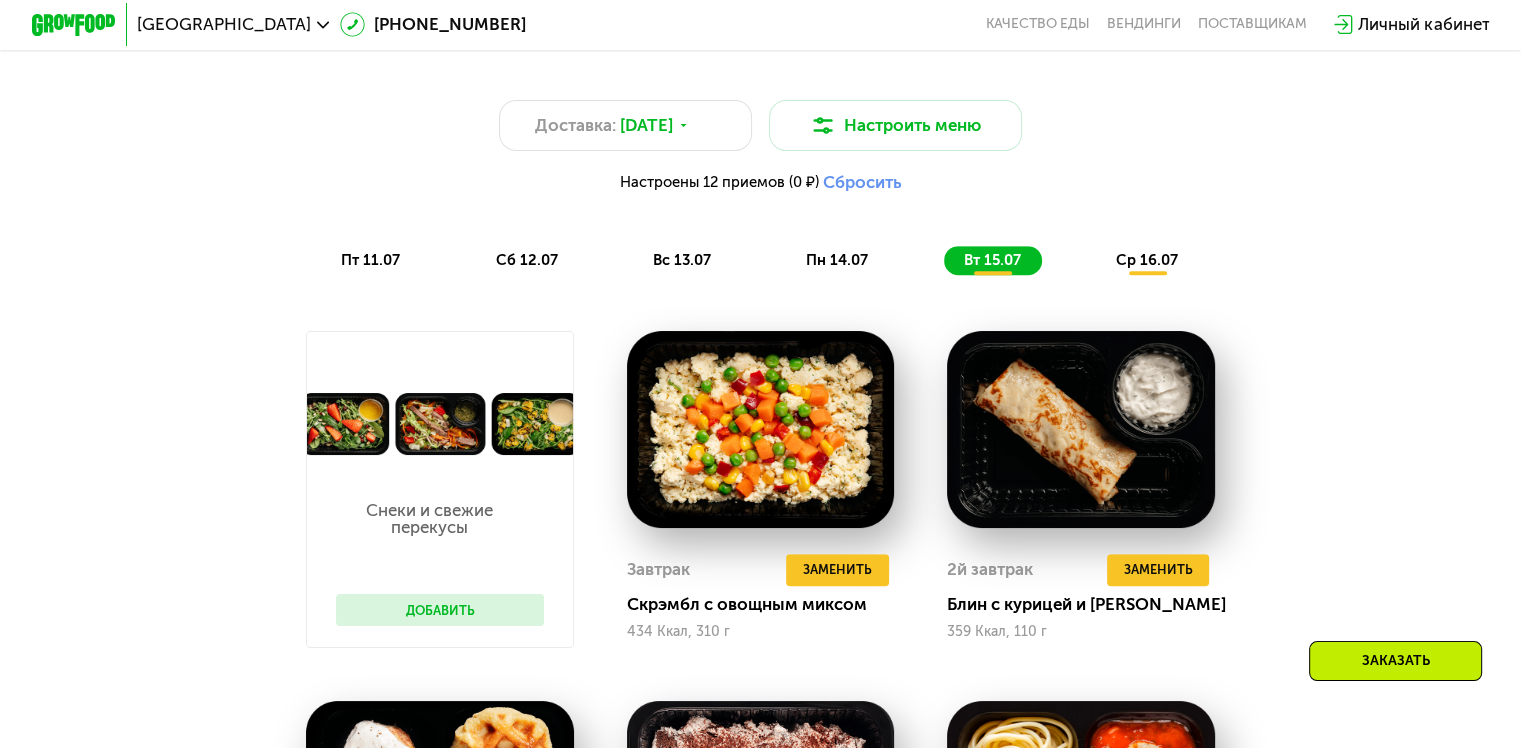 click on "пт 11.07" 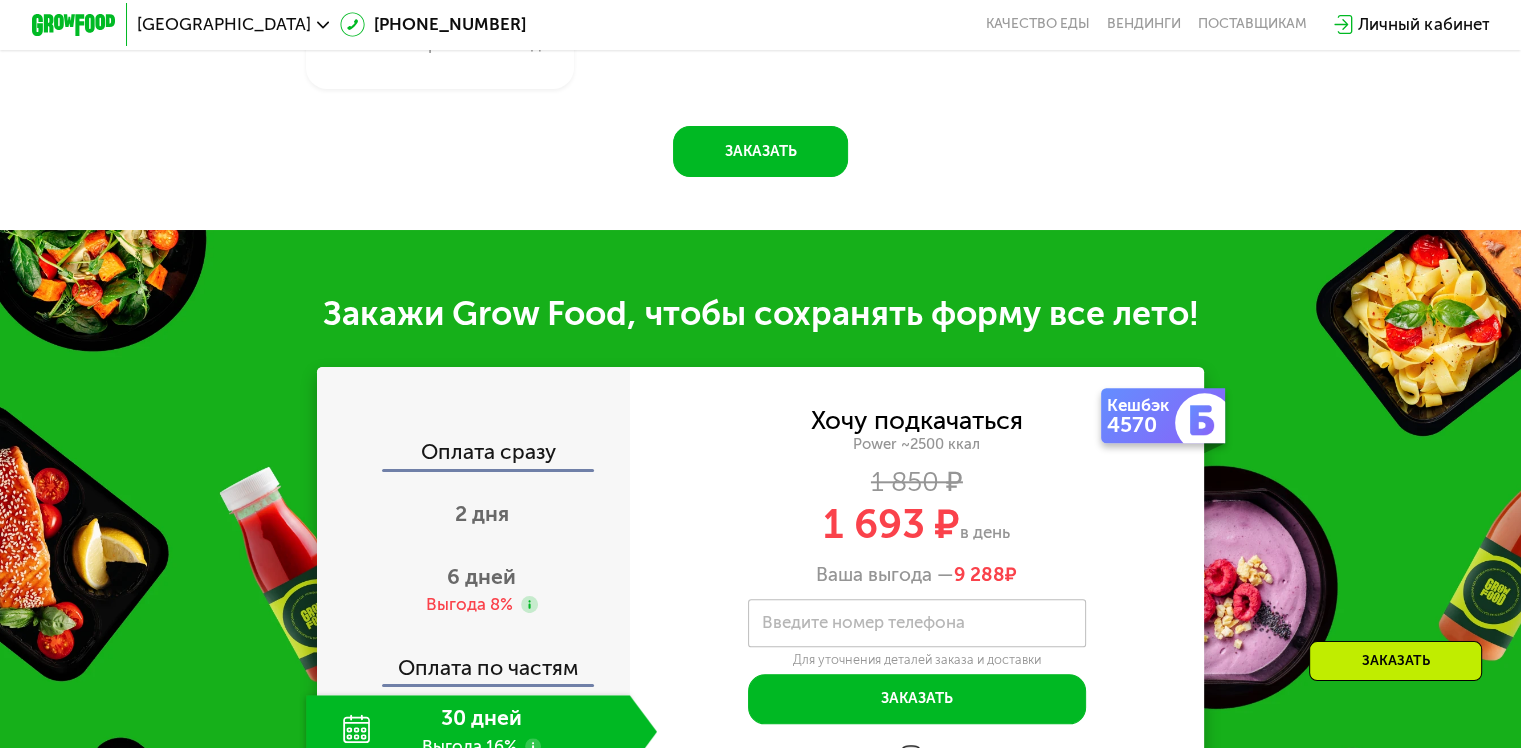 scroll, scrollTop: 1900, scrollLeft: 0, axis: vertical 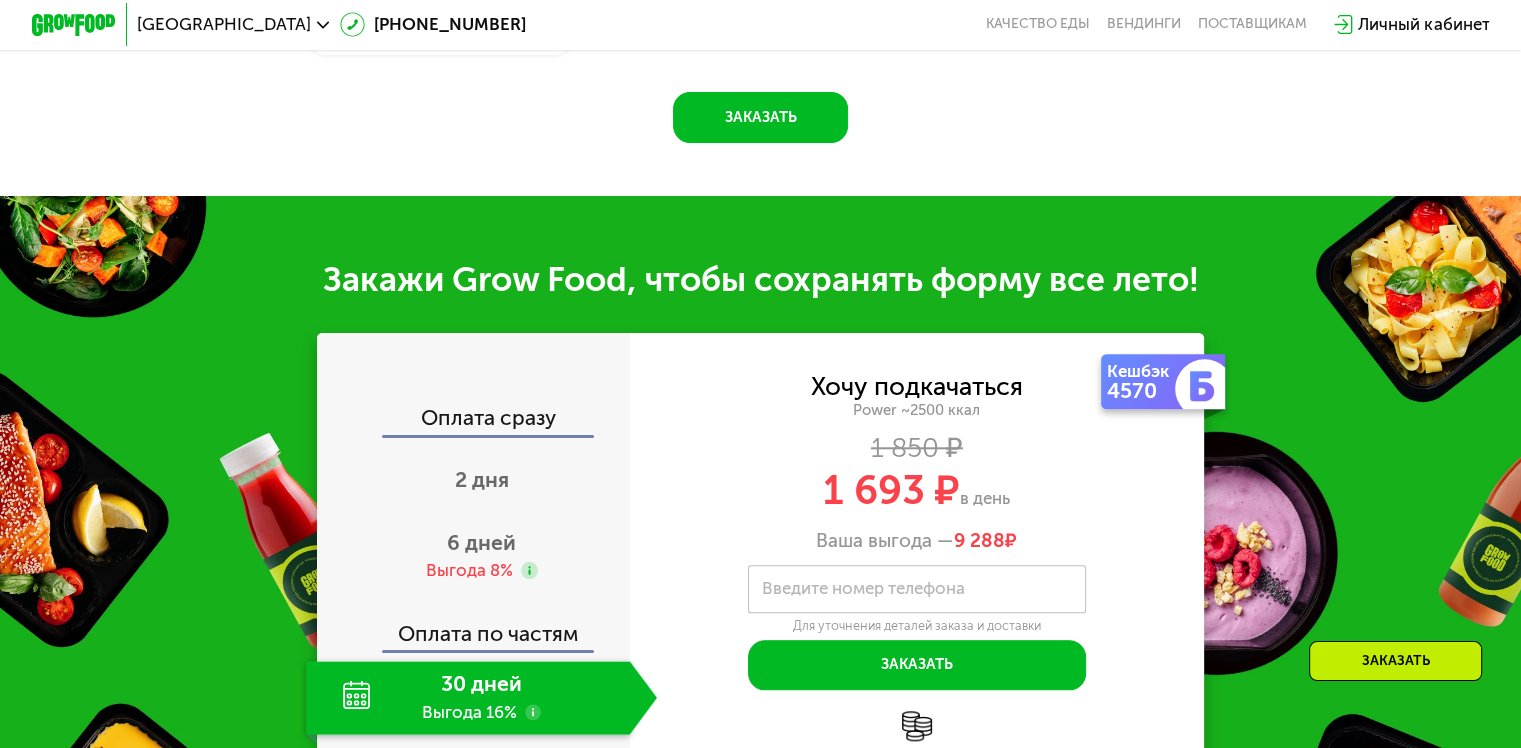 click on "126" at bounding box center [426, -12] 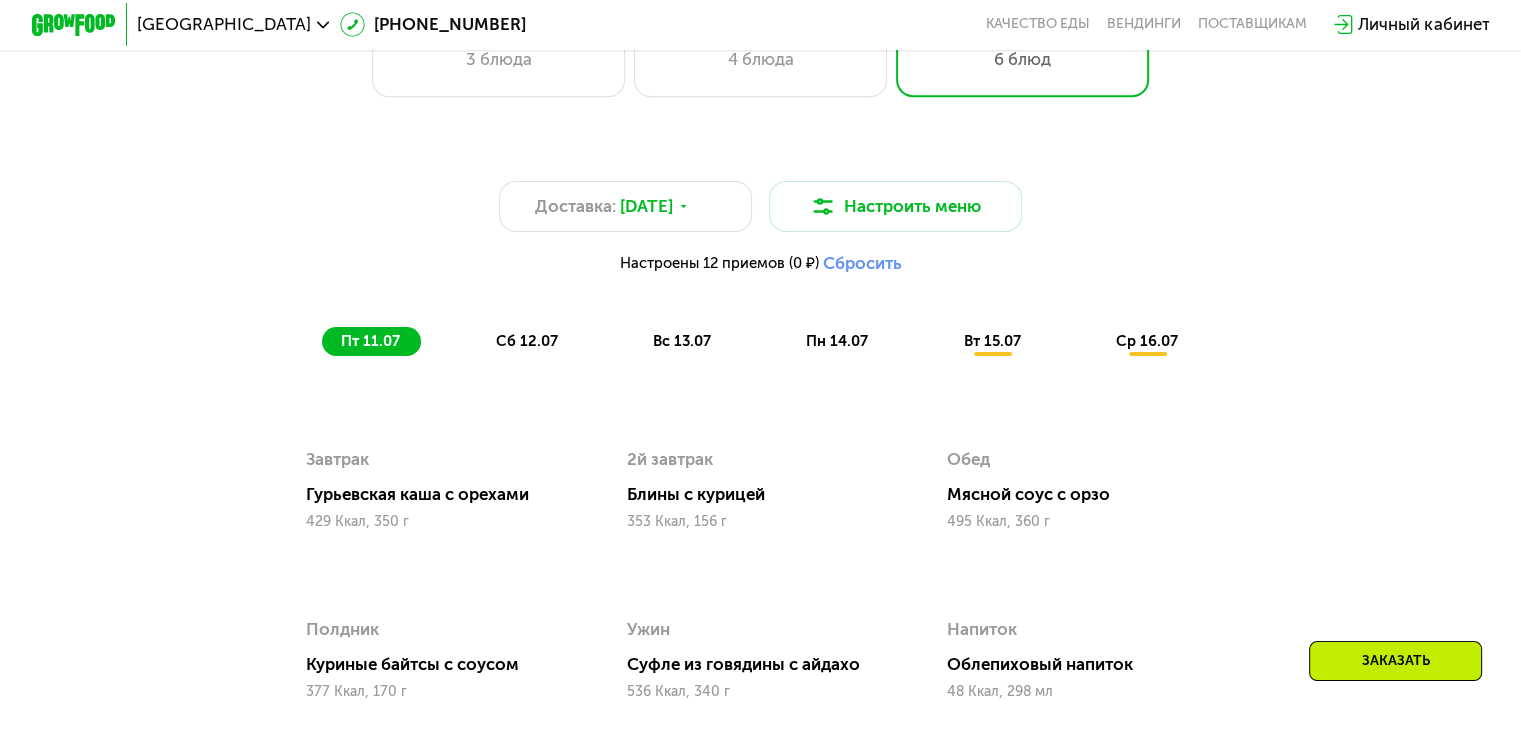 scroll, scrollTop: 1100, scrollLeft: 0, axis: vertical 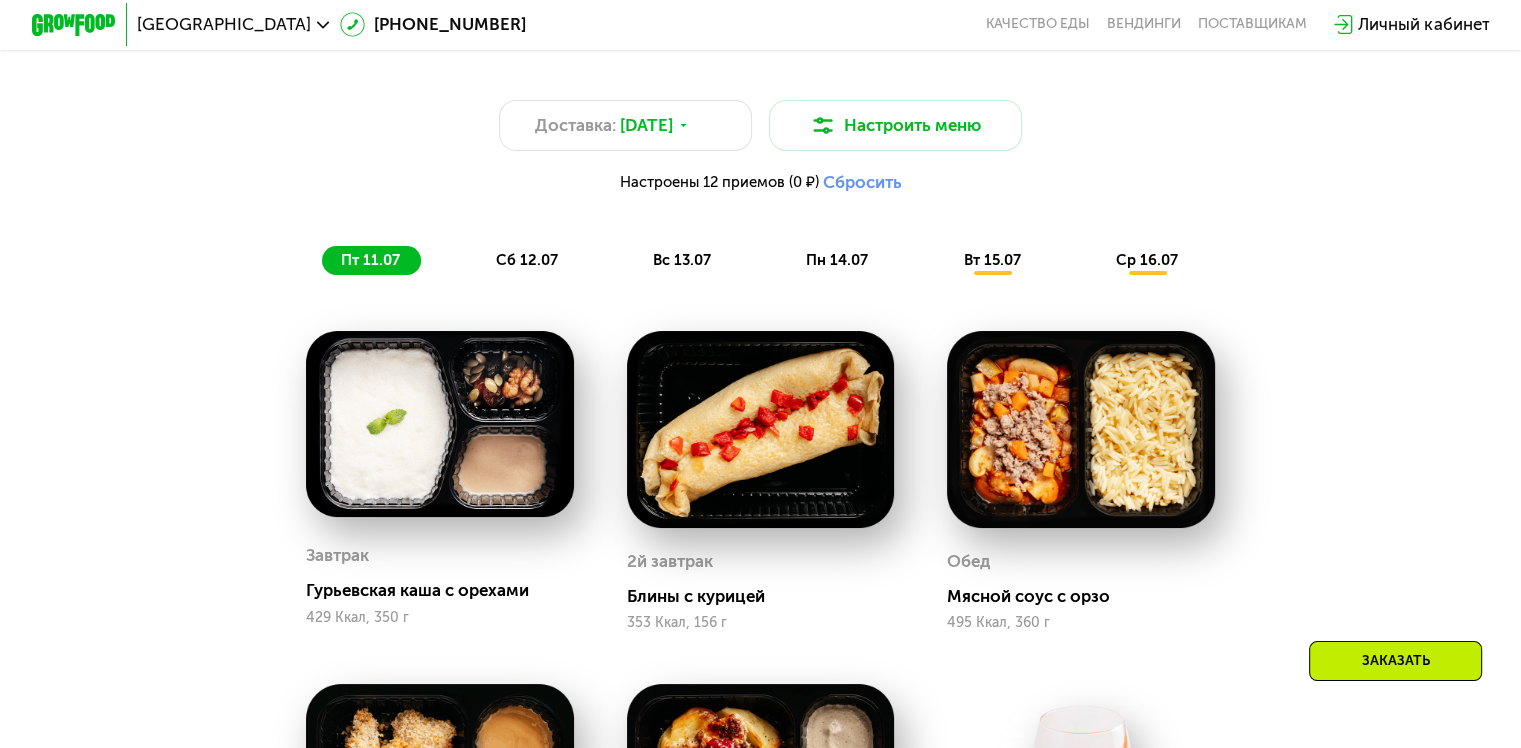click on "сб 12.07" at bounding box center (526, 260) 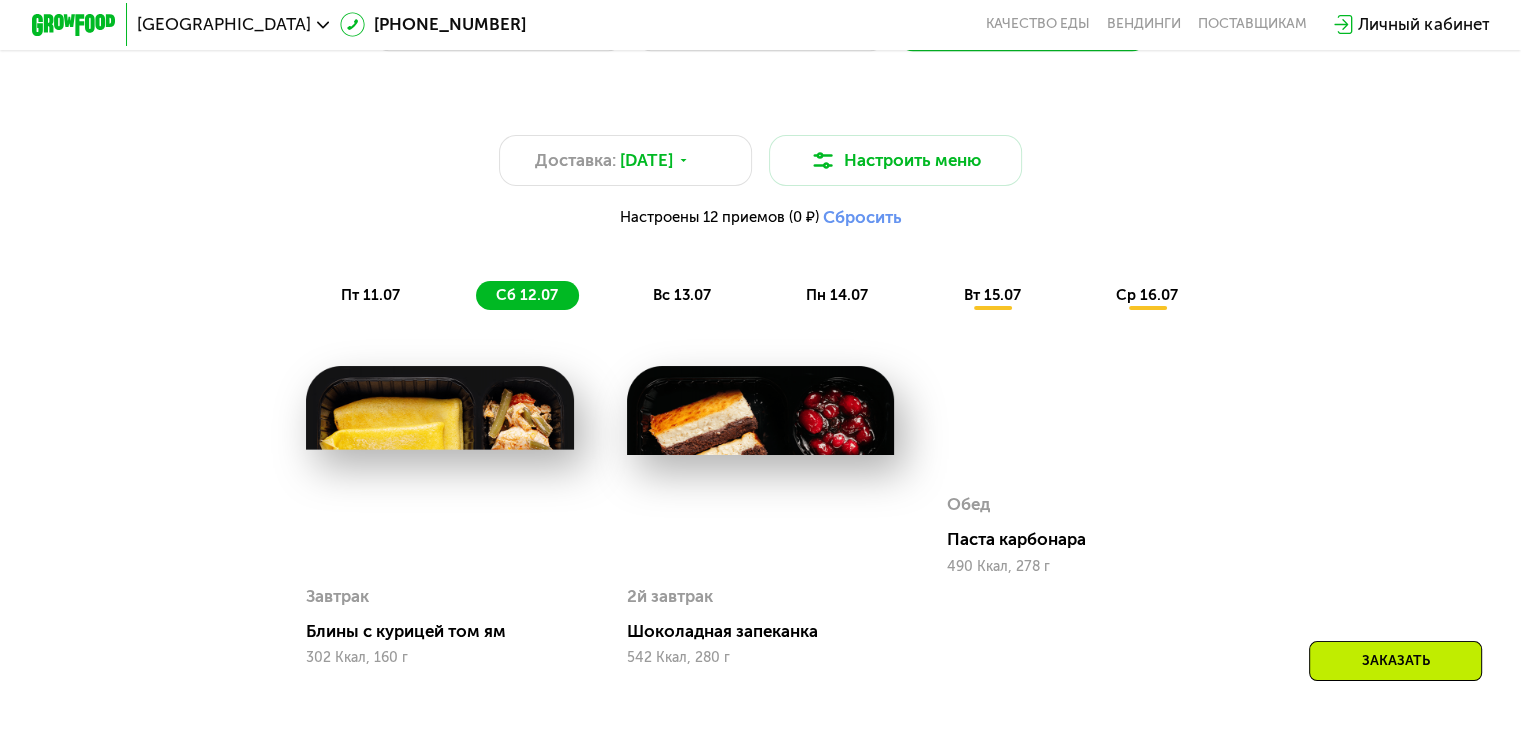 scroll, scrollTop: 1000, scrollLeft: 0, axis: vertical 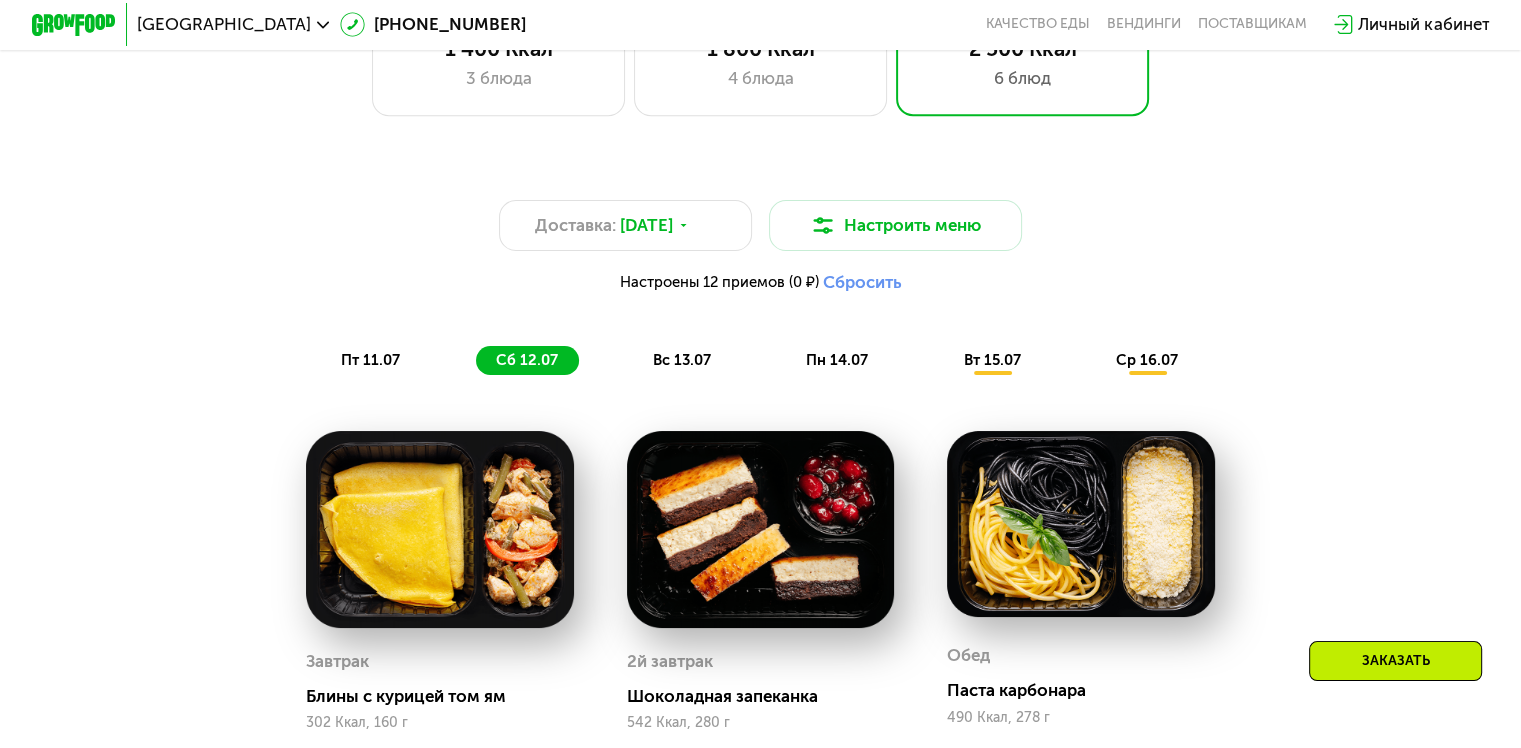 click on "вс 13.07" 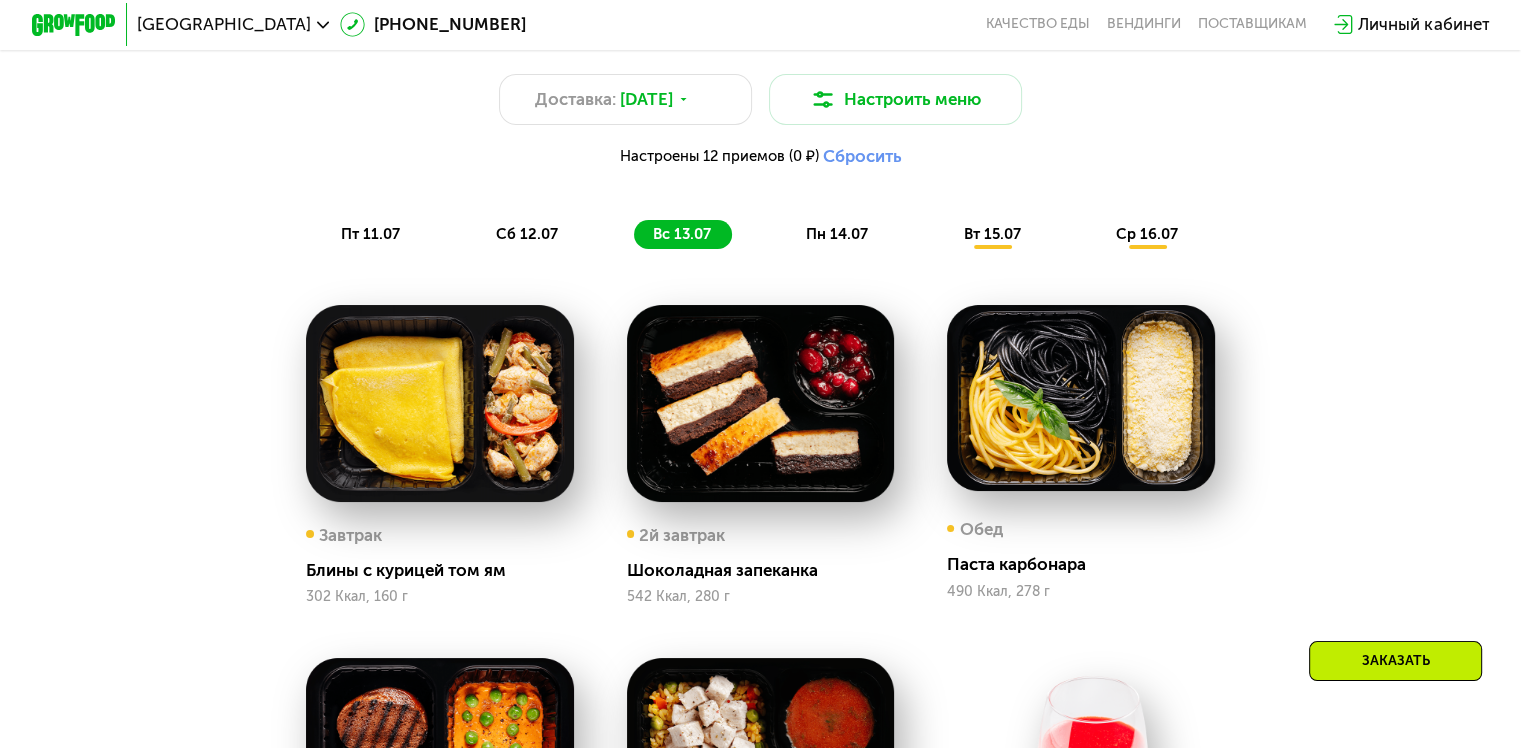 scroll, scrollTop: 1000, scrollLeft: 0, axis: vertical 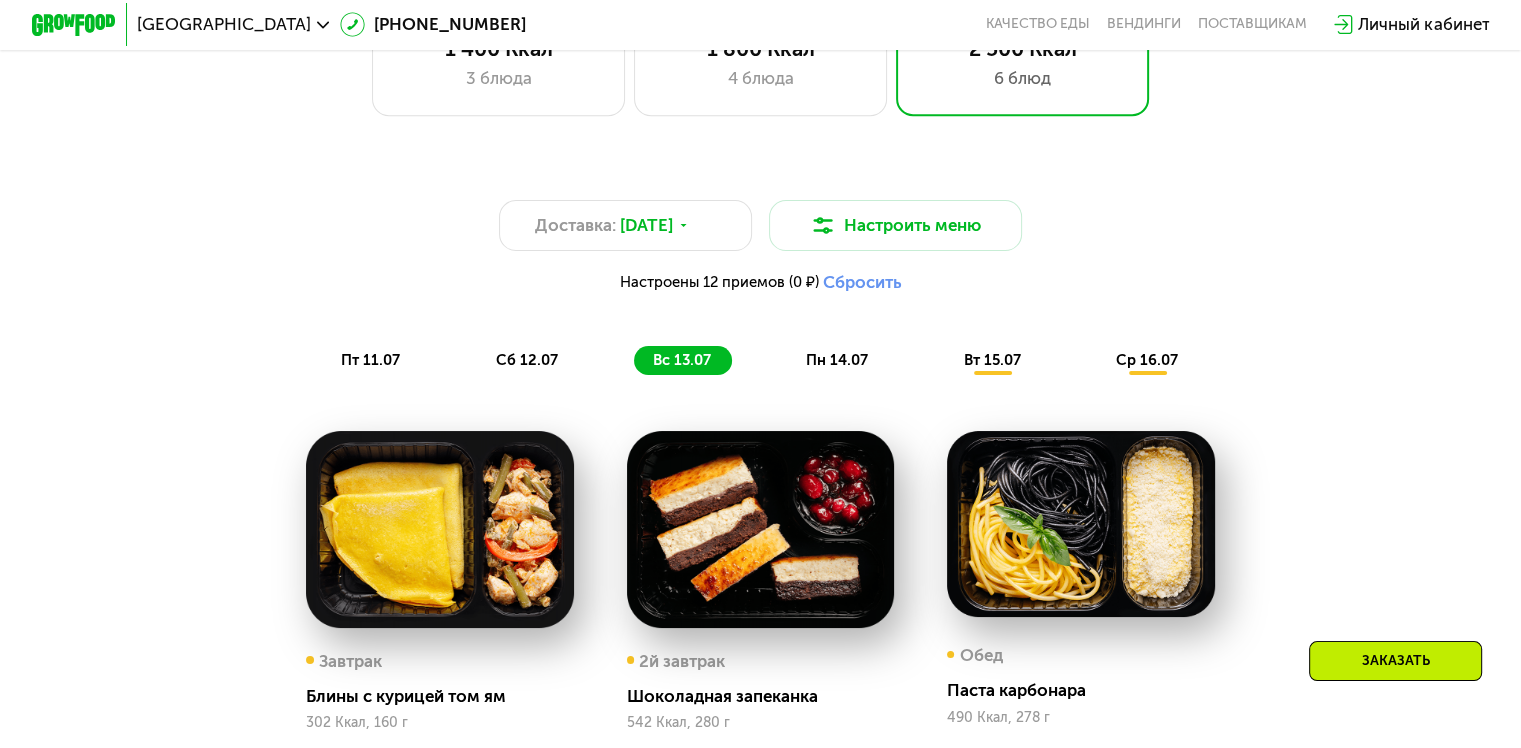 click on "пн 14.07" at bounding box center [837, 360] 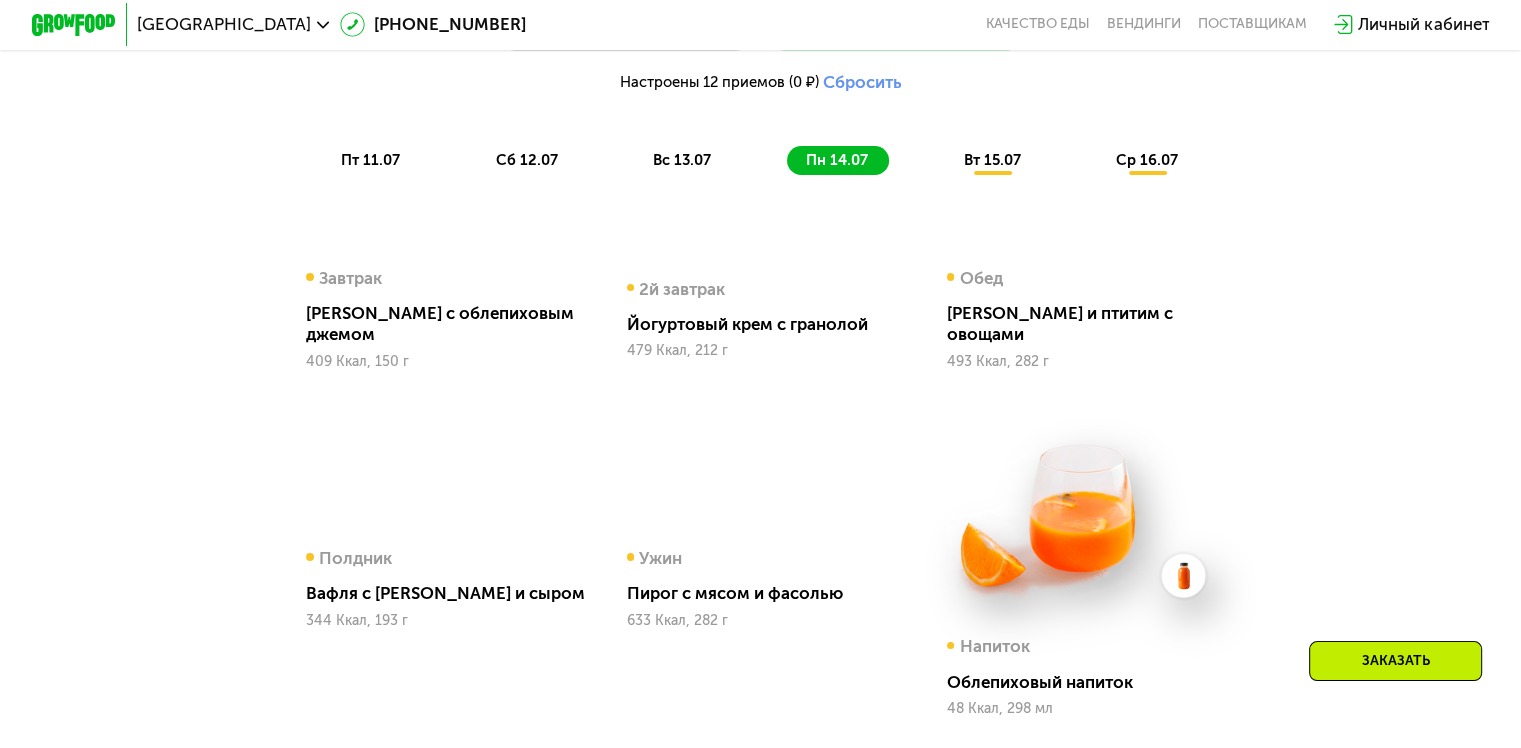 scroll, scrollTop: 1200, scrollLeft: 0, axis: vertical 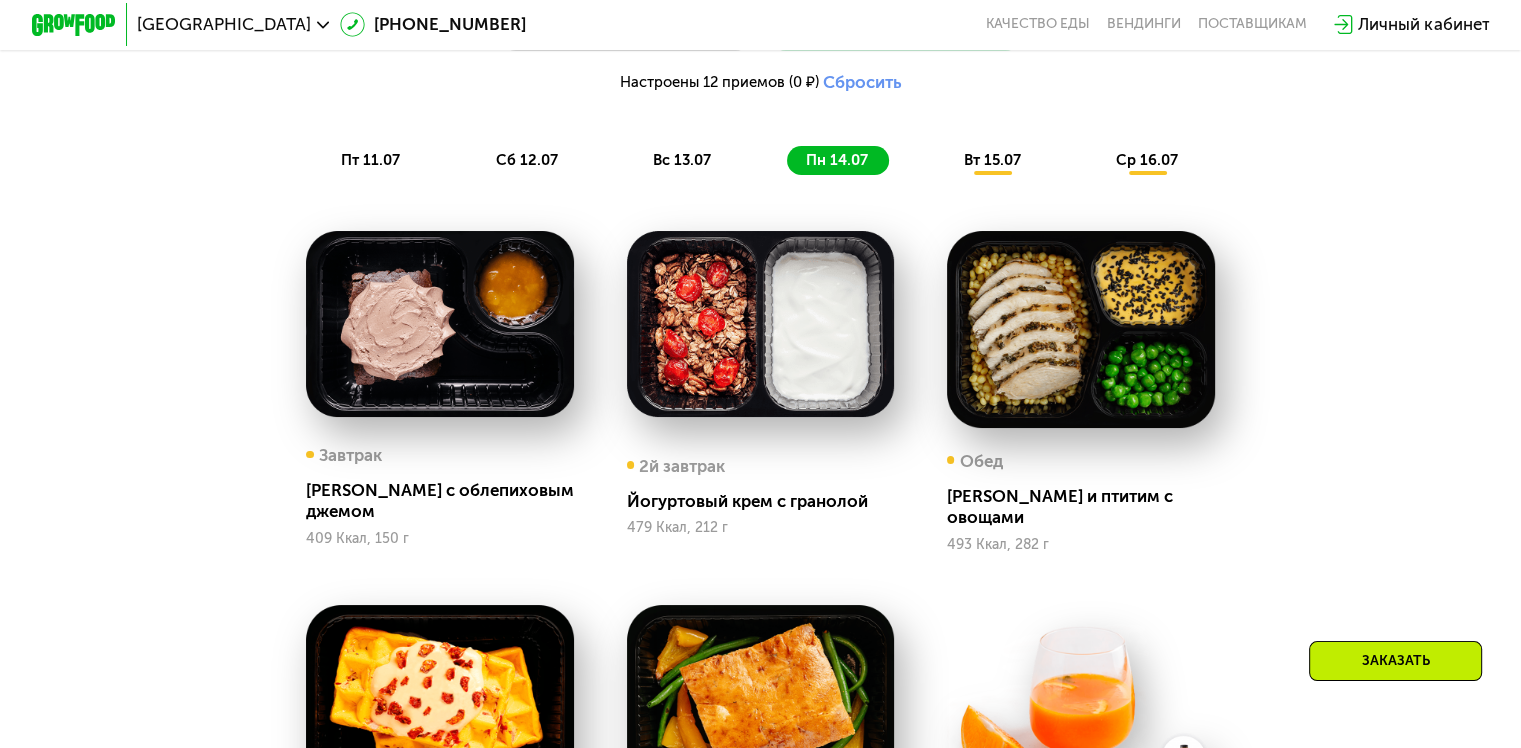 click on "вт 15.07" at bounding box center [991, 160] 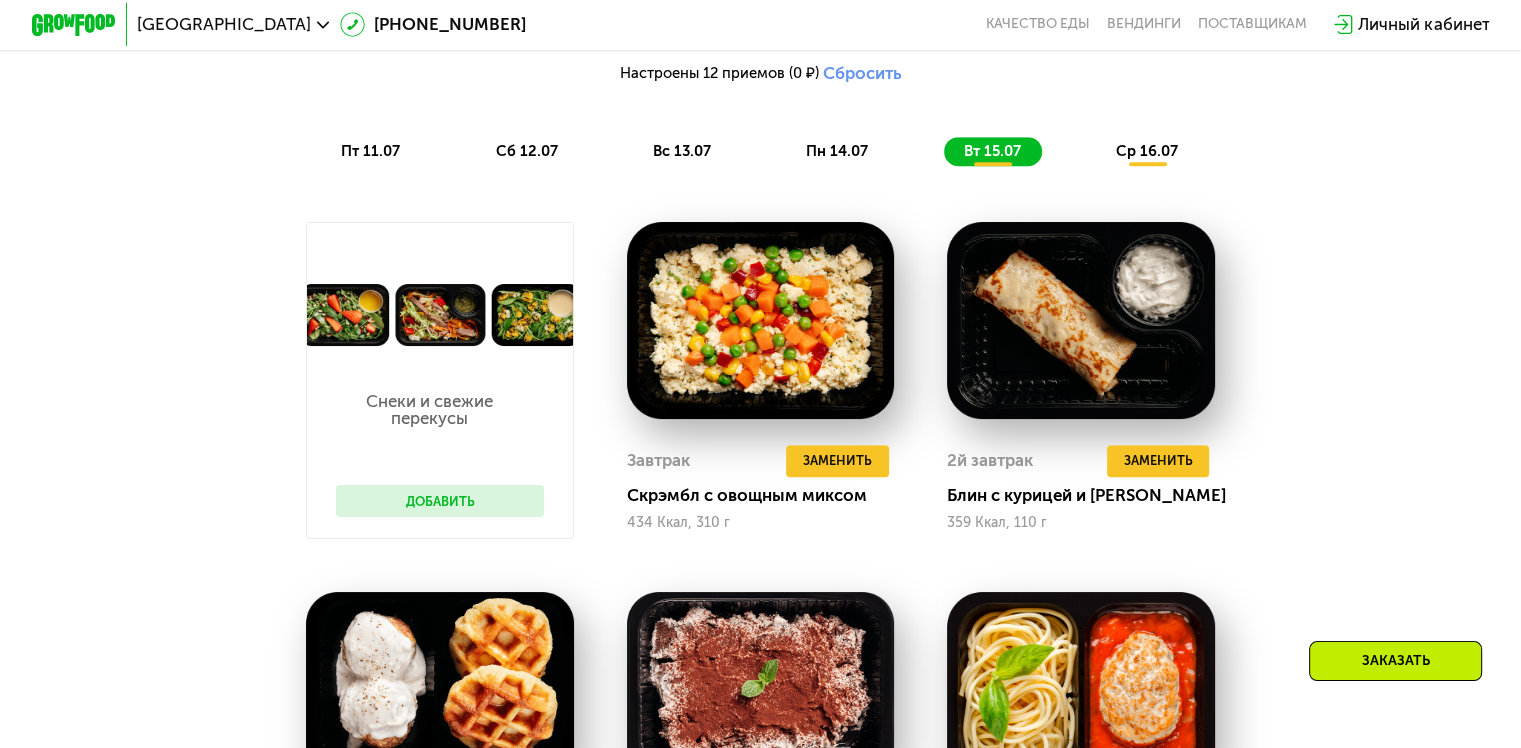 scroll, scrollTop: 1200, scrollLeft: 0, axis: vertical 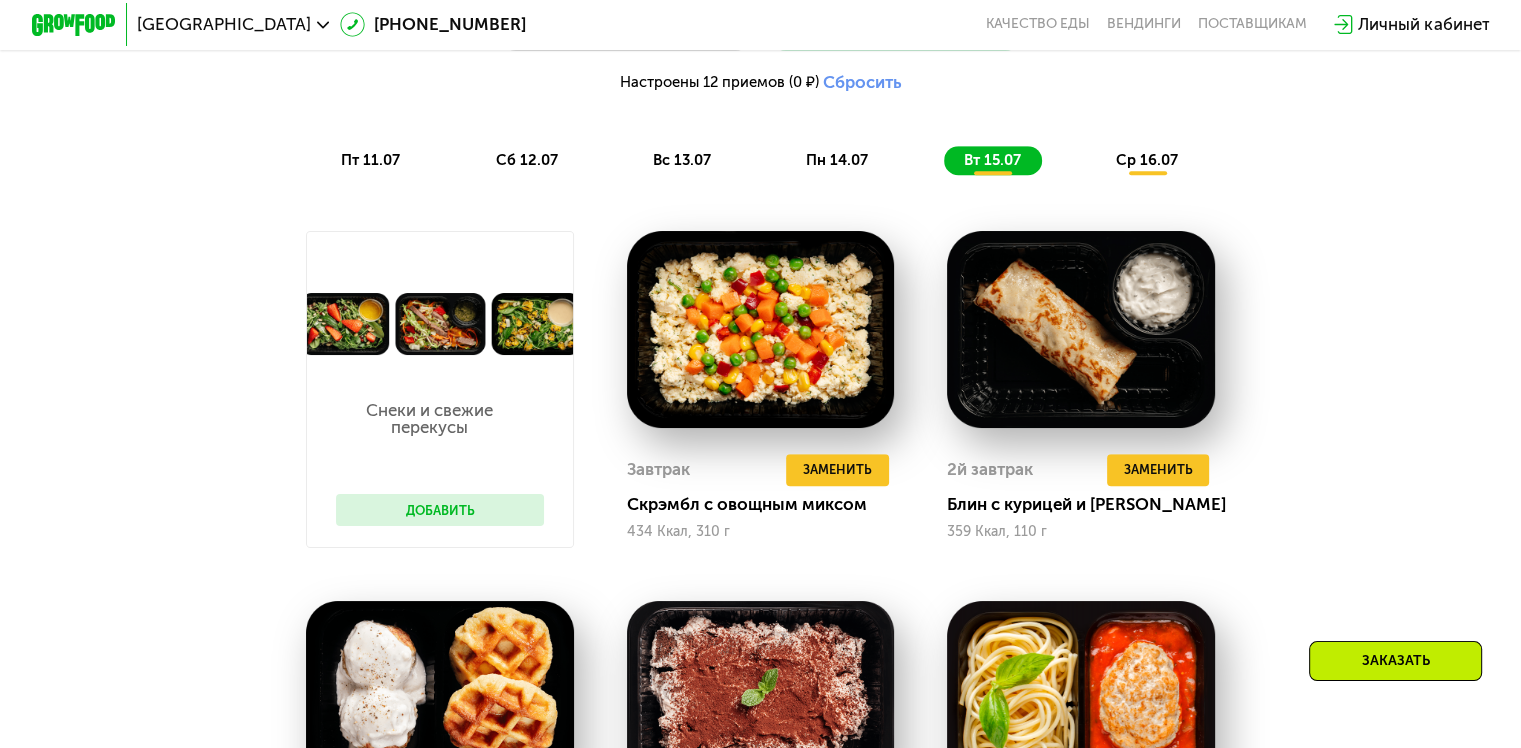 click on "ср 16.07" at bounding box center [1147, 160] 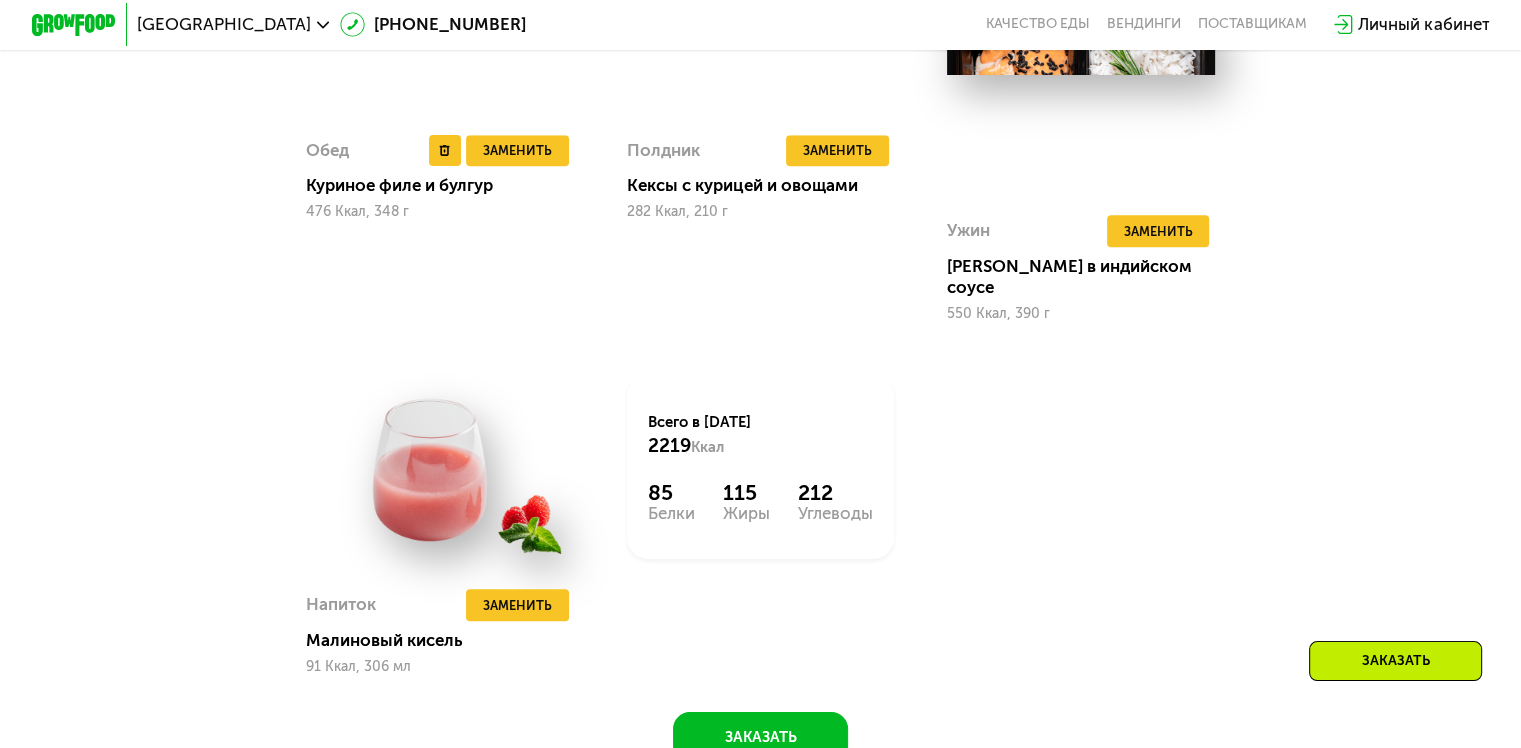 scroll, scrollTop: 1500, scrollLeft: 0, axis: vertical 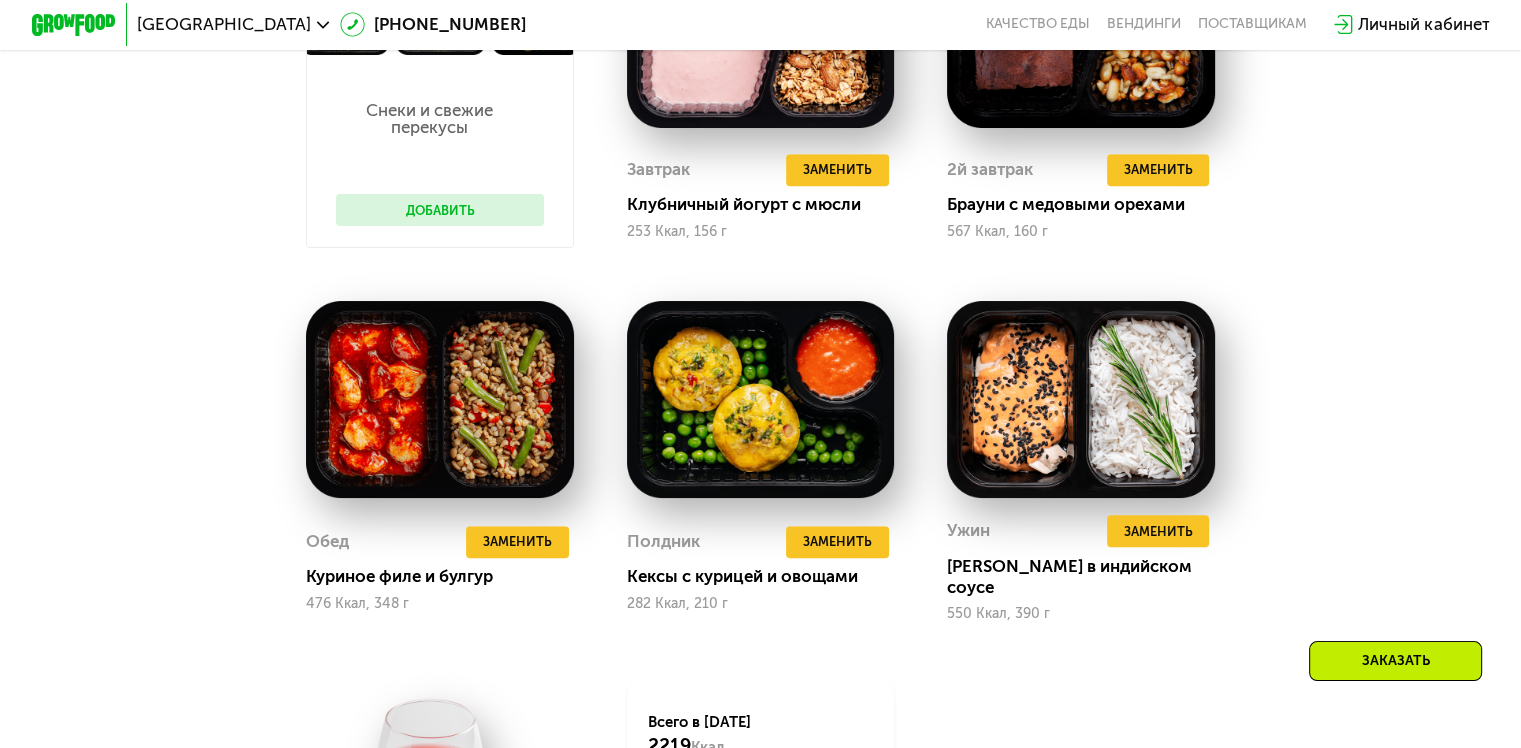 click on "Добавить" at bounding box center [440, 210] 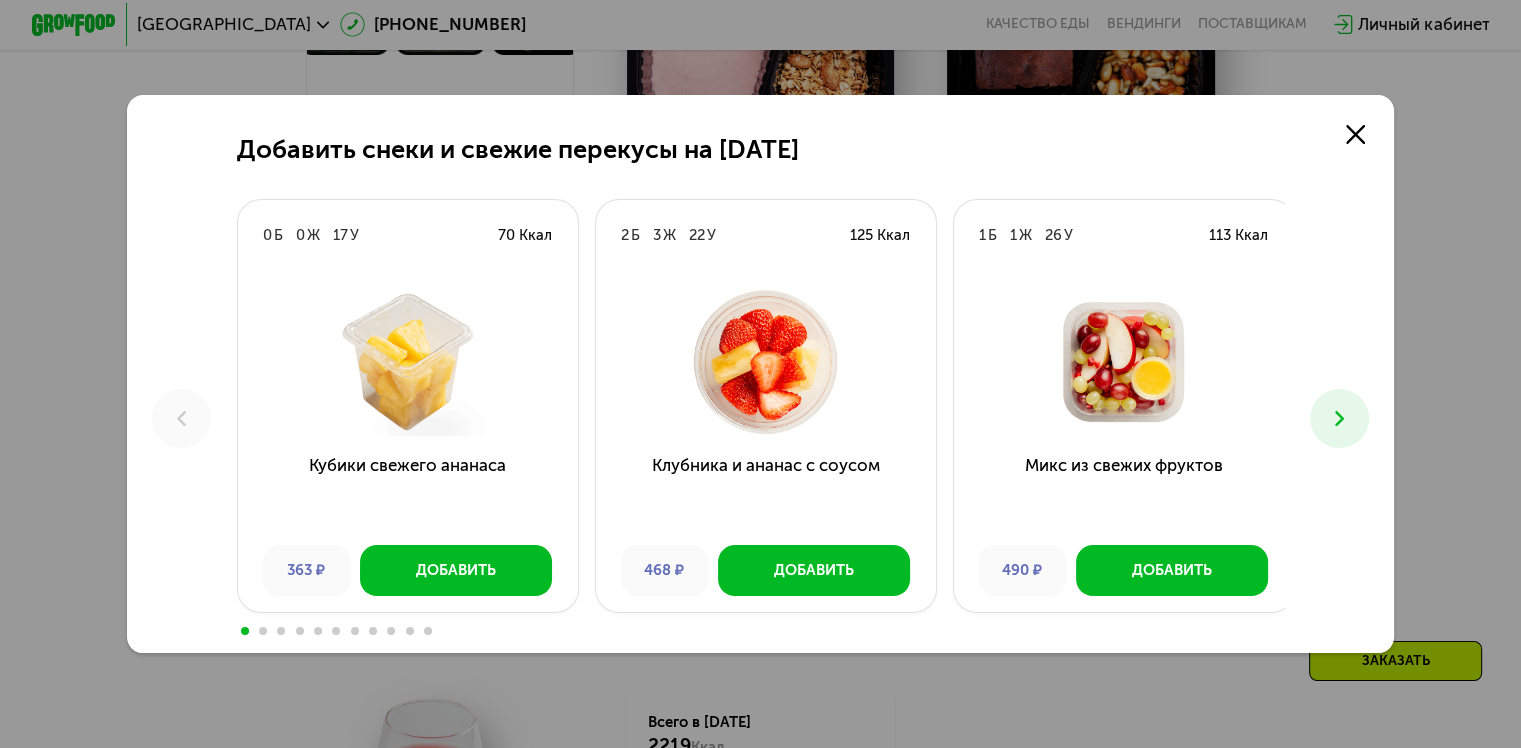 scroll, scrollTop: 0, scrollLeft: 0, axis: both 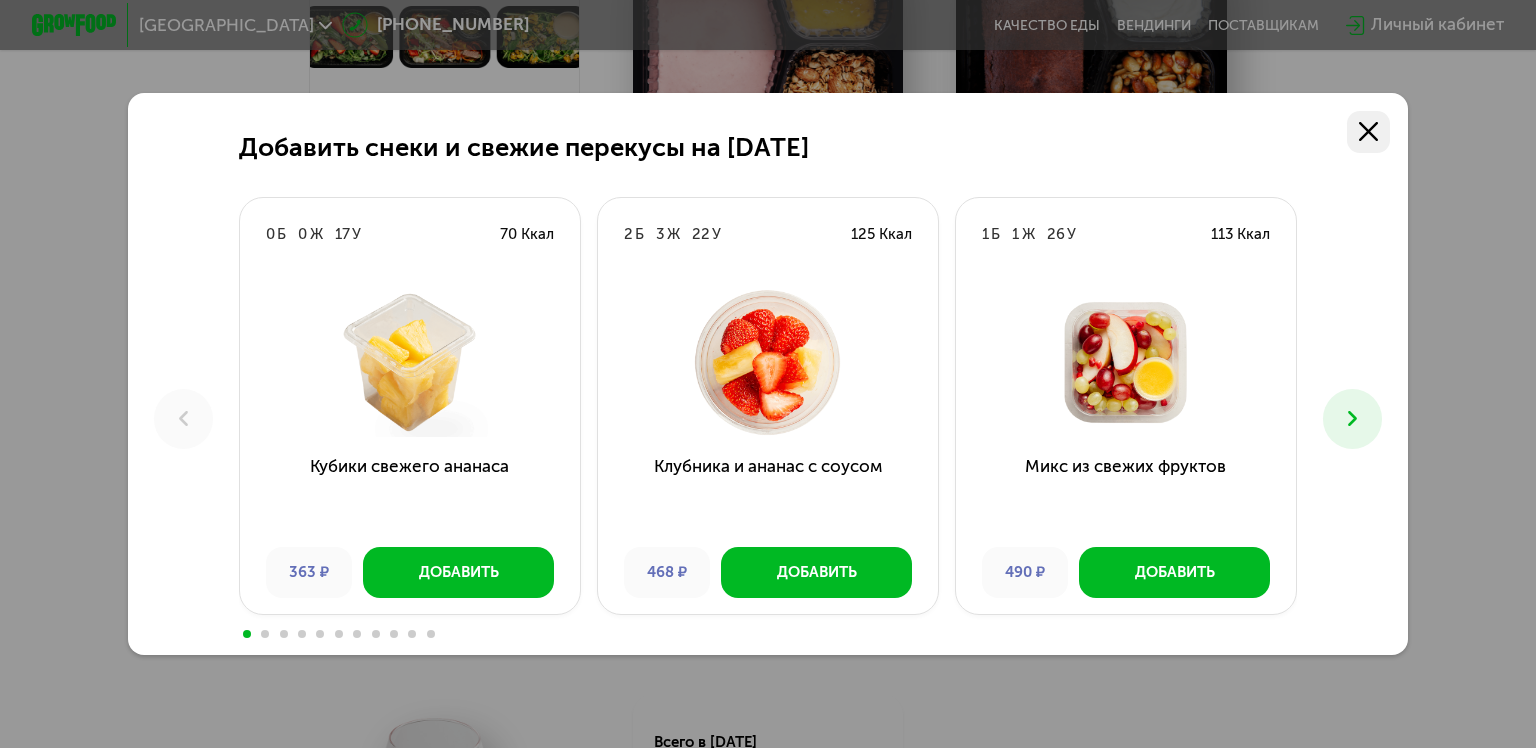click 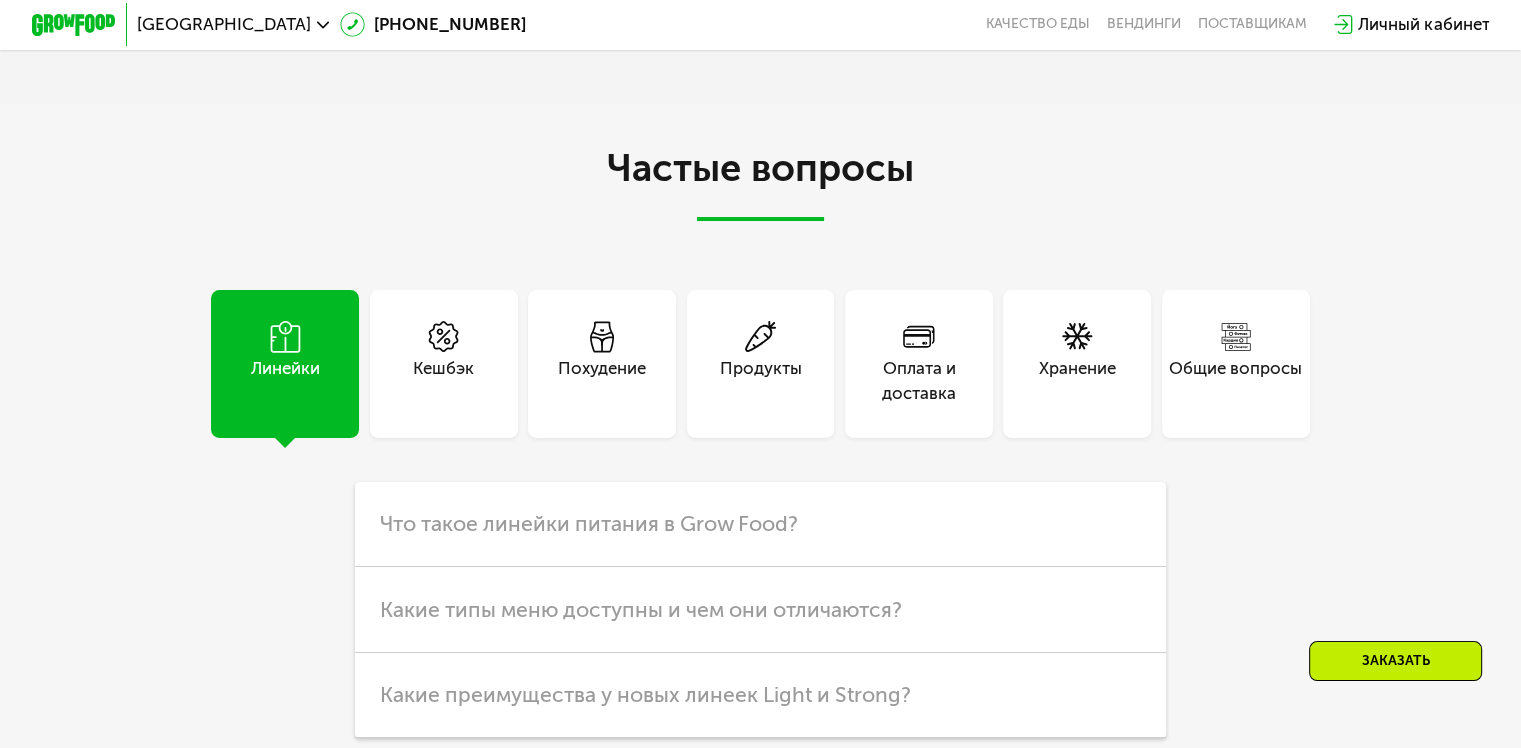 scroll, scrollTop: 5600, scrollLeft: 0, axis: vertical 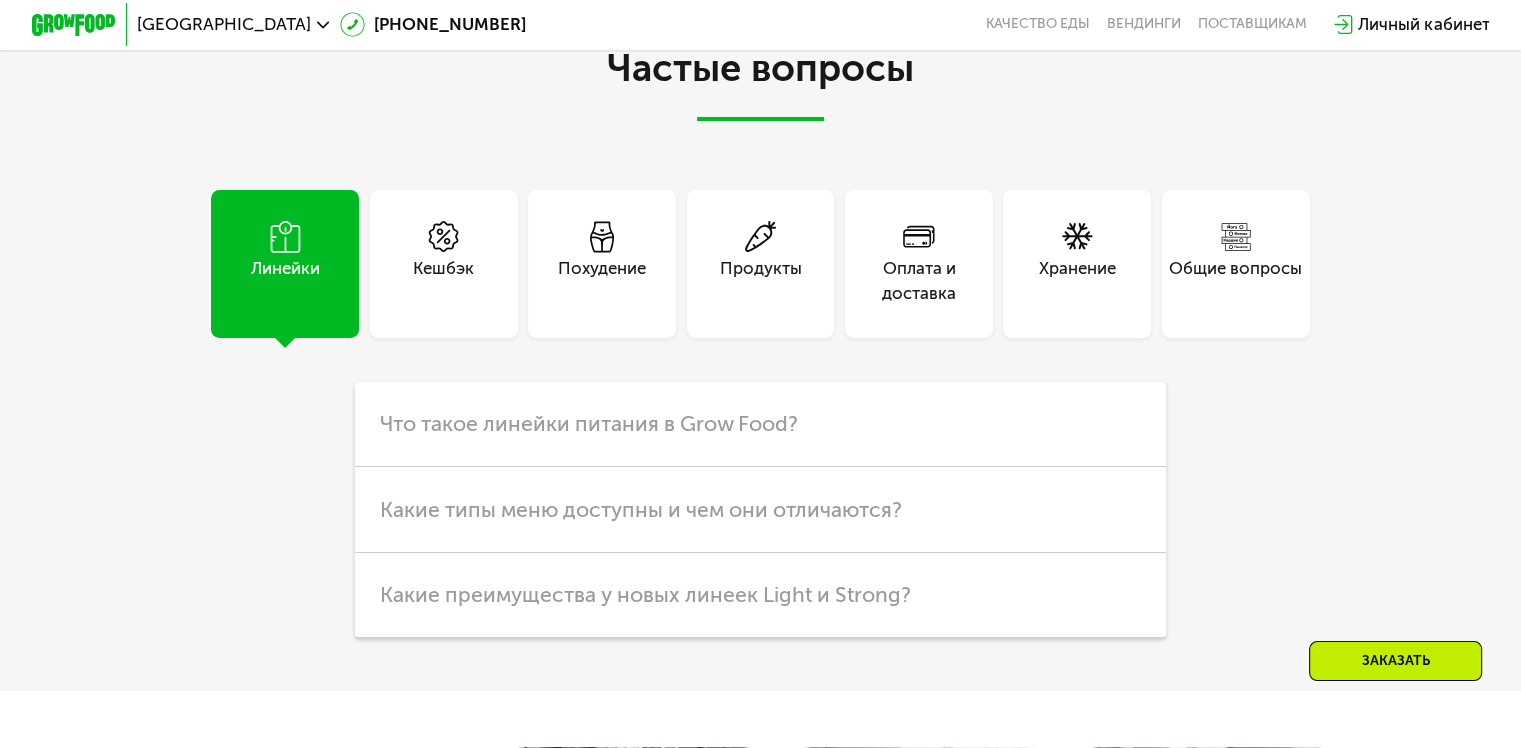 click on "Частые вопросы" at bounding box center [760, 84] 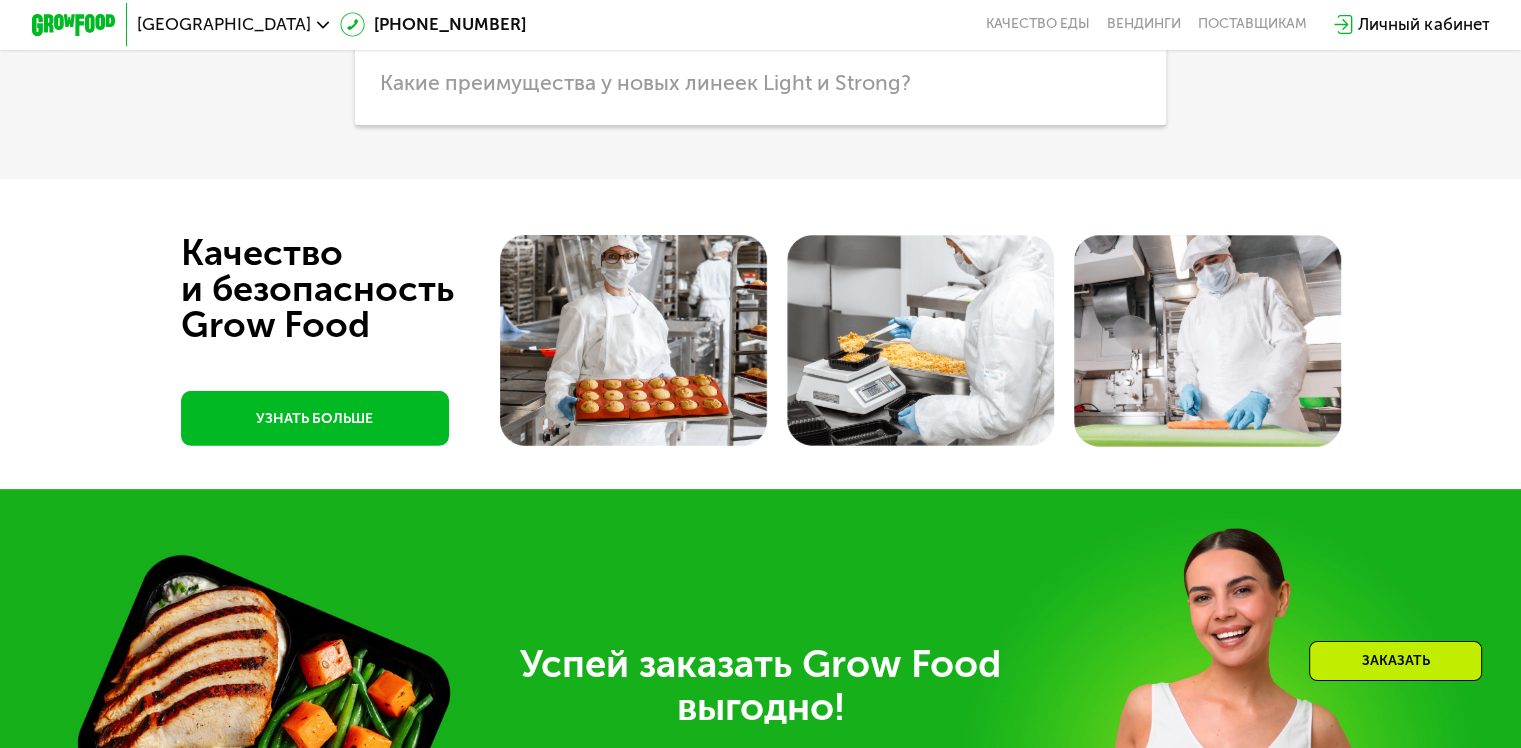 scroll, scrollTop: 5412, scrollLeft: 0, axis: vertical 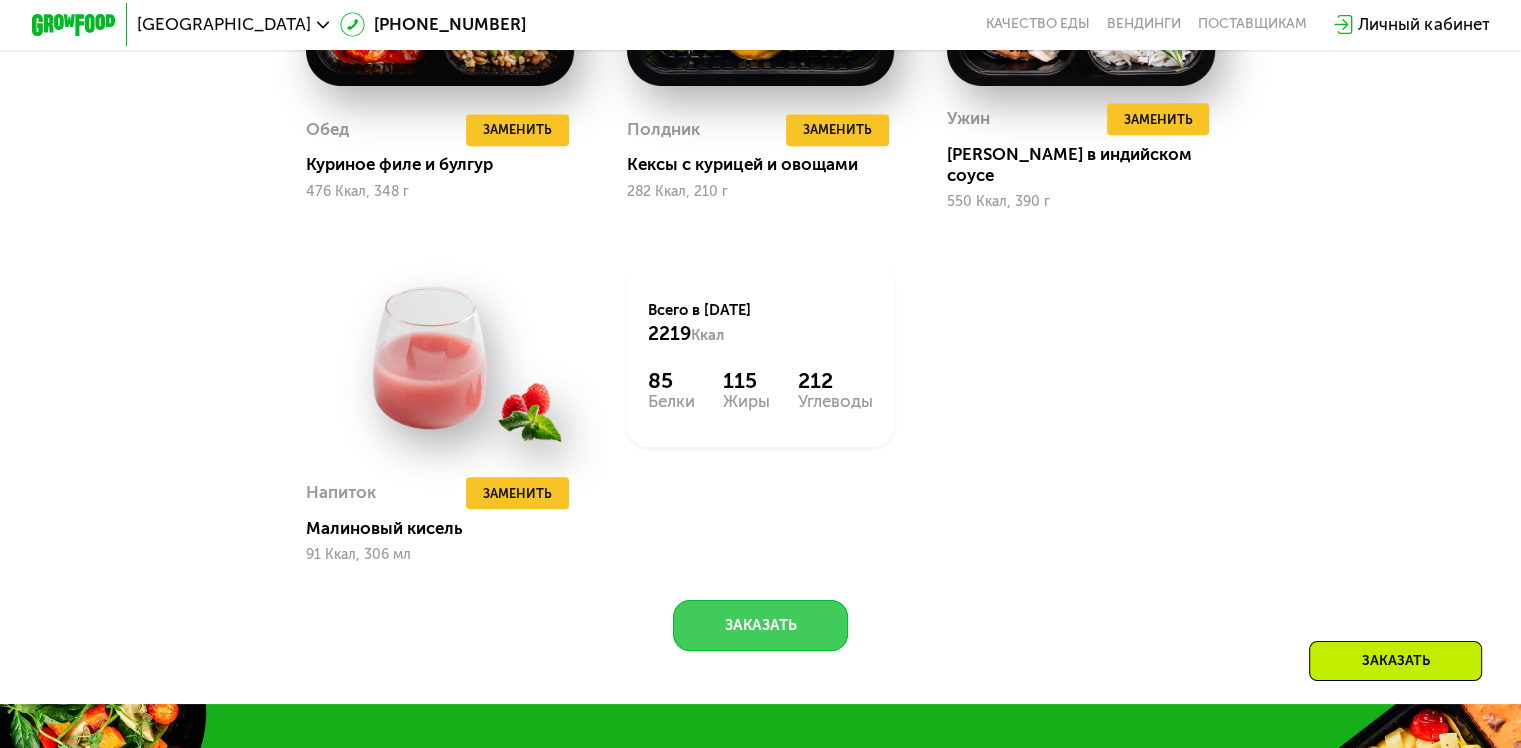 click on "Заказать" 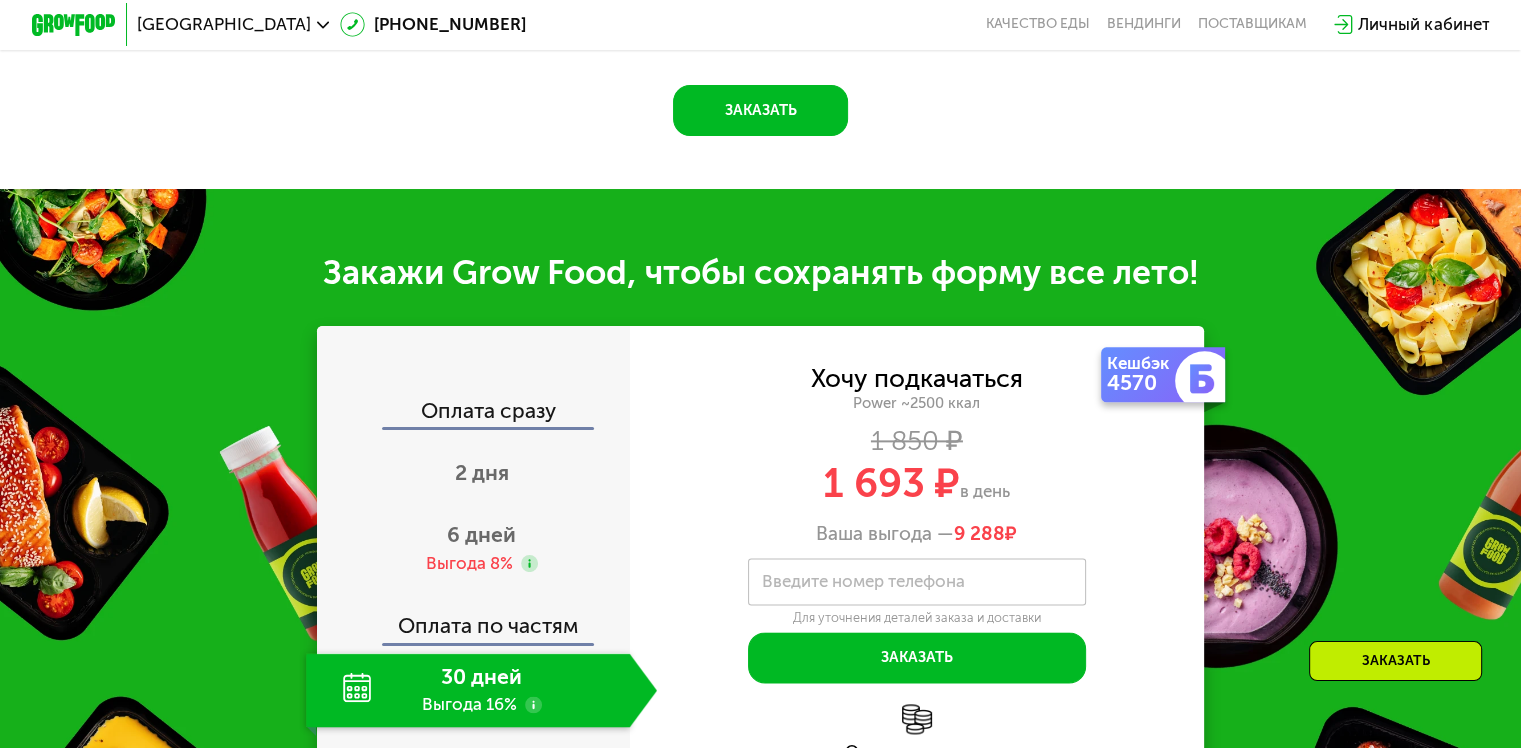 scroll, scrollTop: 2618, scrollLeft: 0, axis: vertical 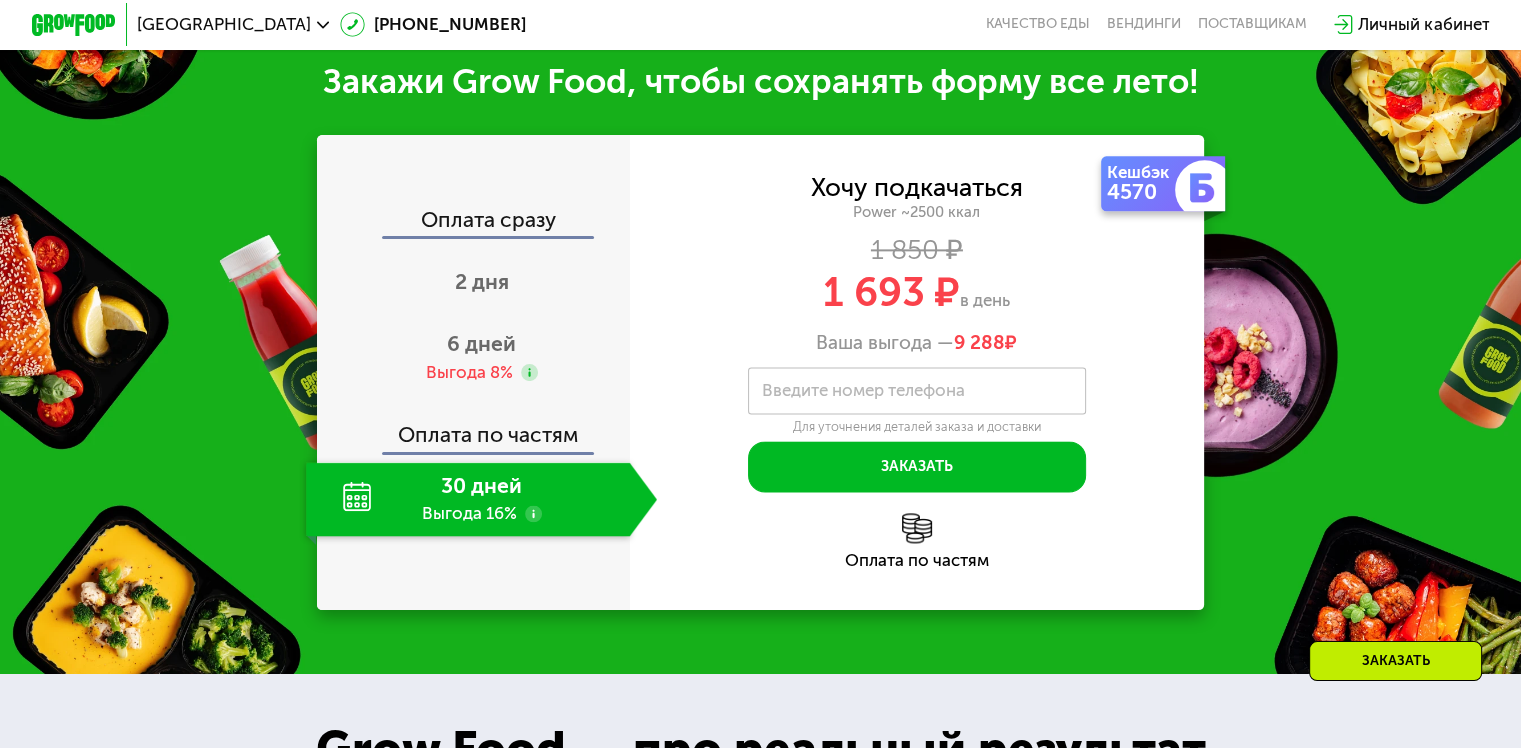 click on "30 дней Выгода 16%" 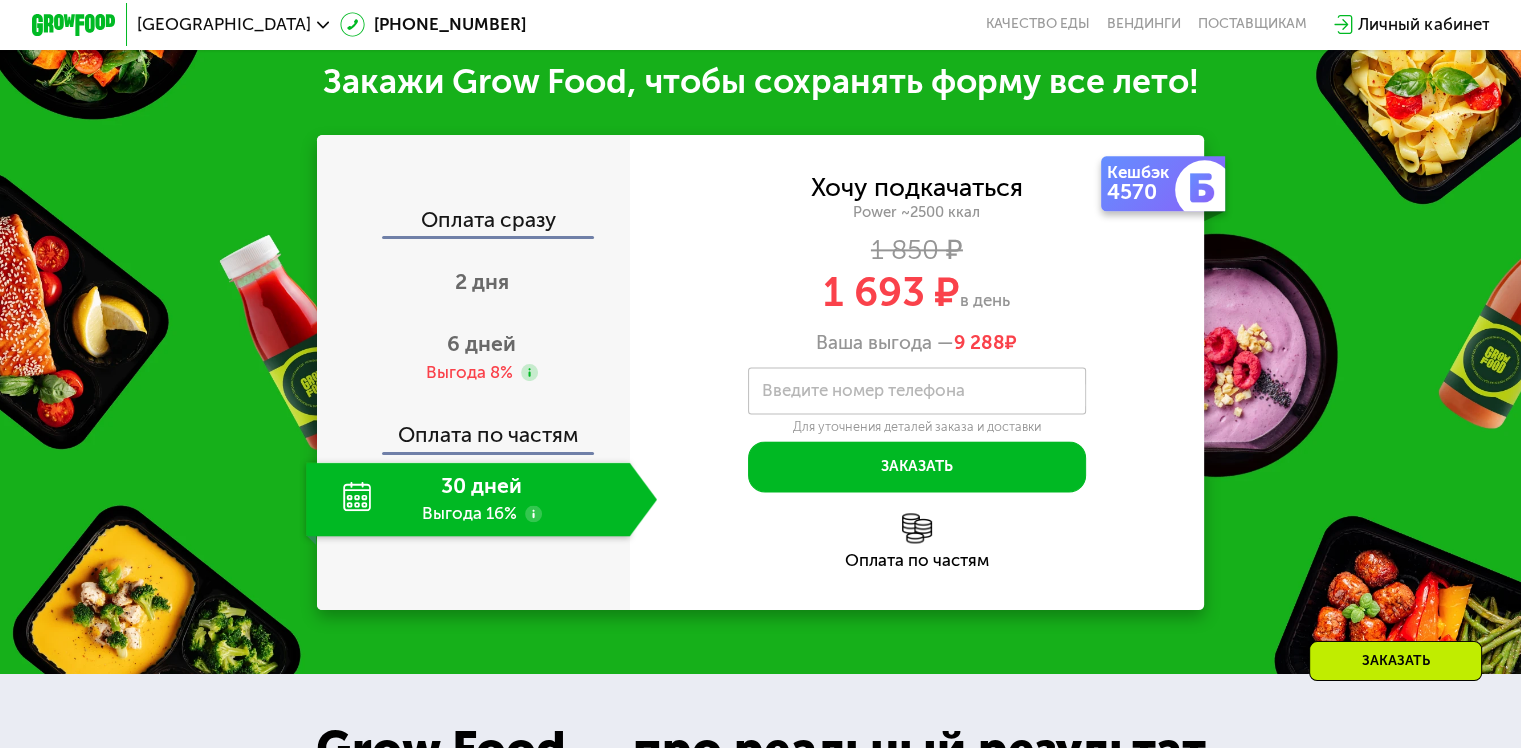 click on "Введите номер телефона" at bounding box center [863, 391] 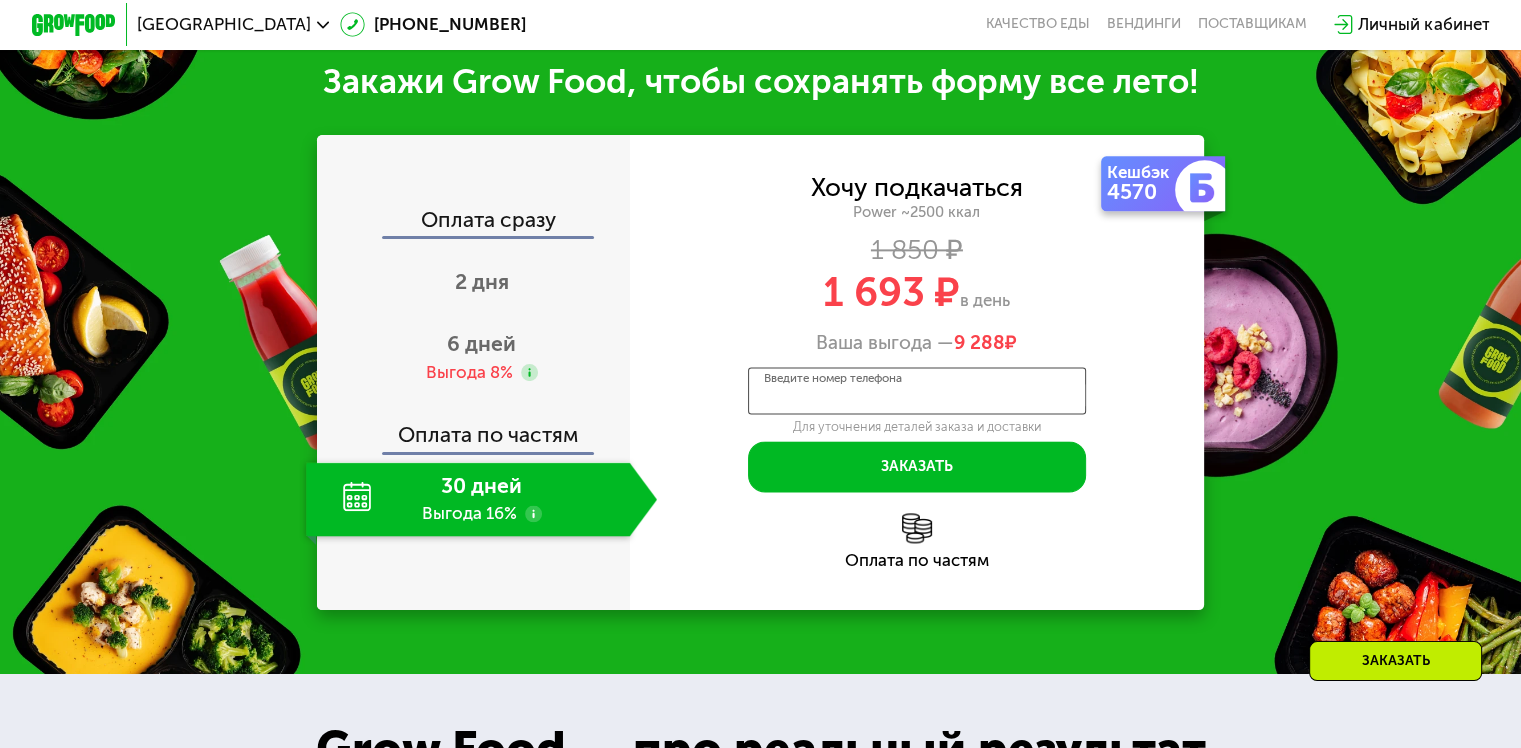 click on "Введите номер телефона" at bounding box center [917, 391] 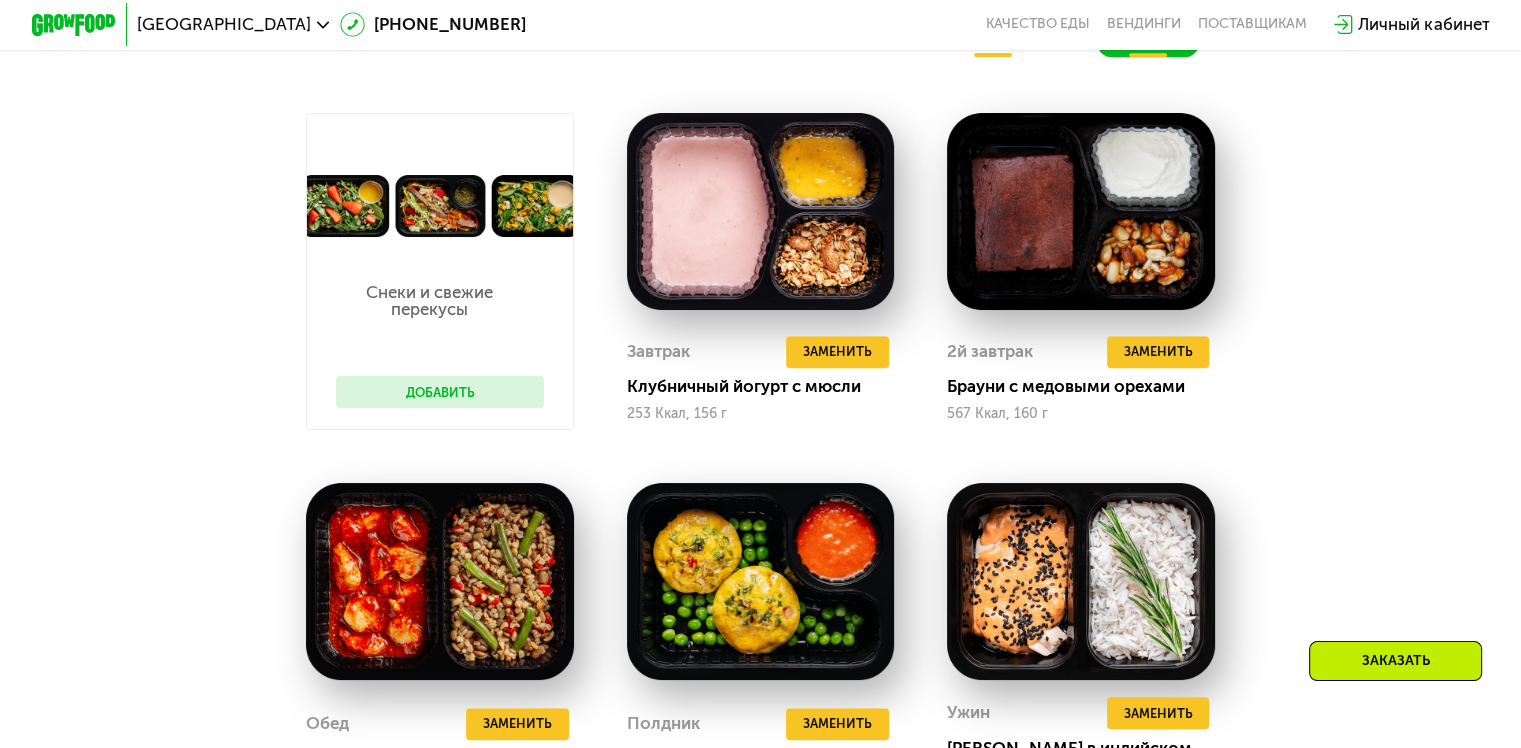 scroll, scrollTop: 918, scrollLeft: 0, axis: vertical 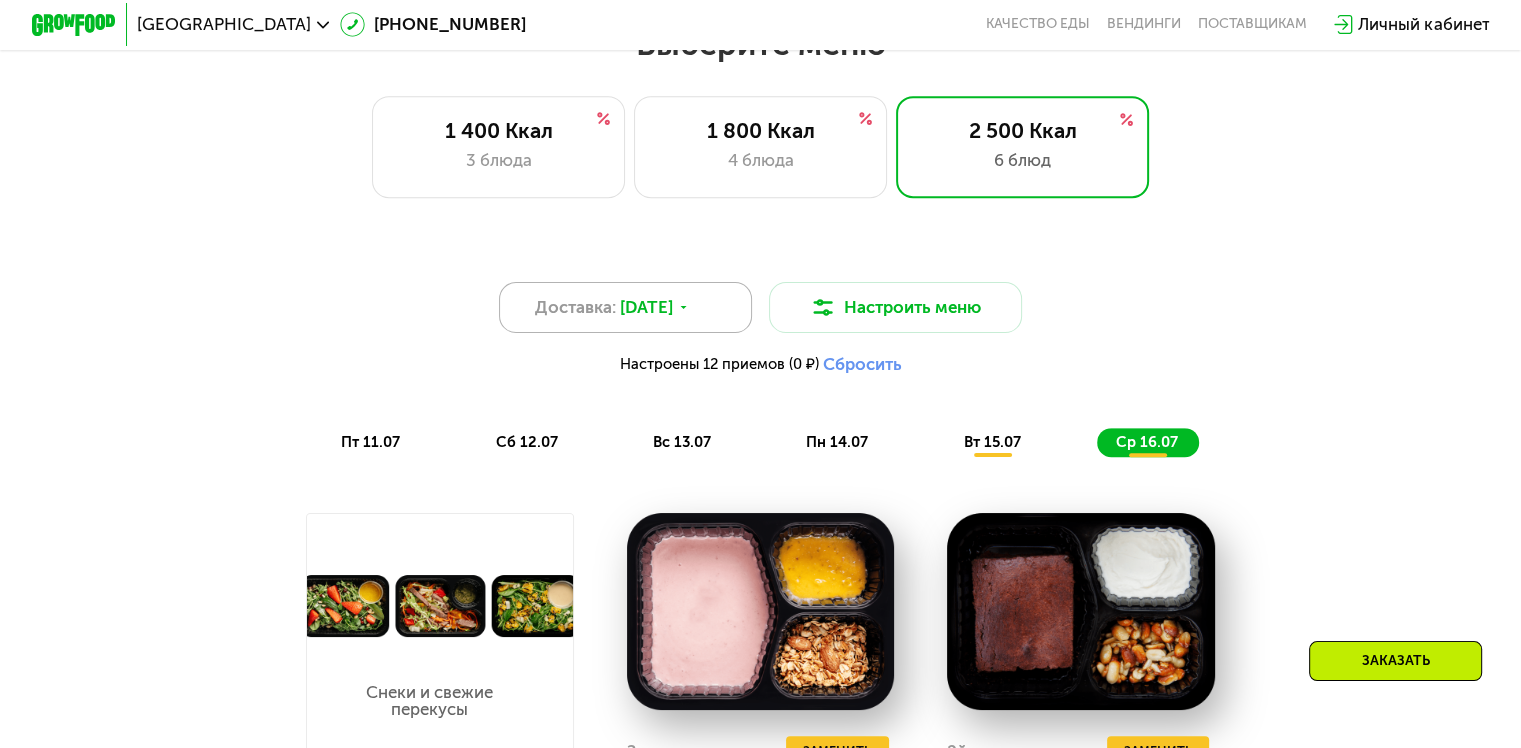 click on "Доставка: [DATE]" at bounding box center (626, 307) 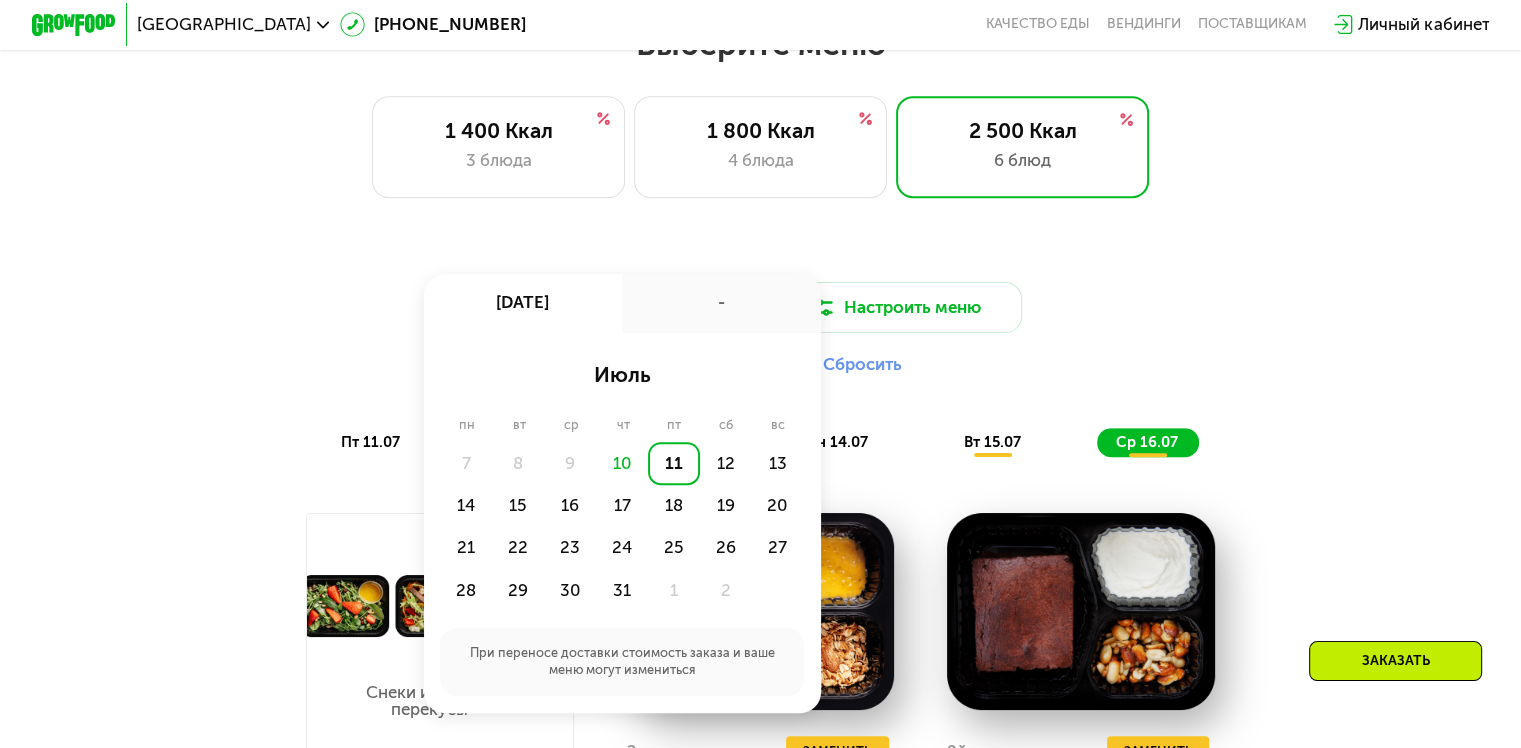 click on "Доставка: [DATE] июл, пт - июль пн вт ср чт пт сб вс 7 8 9 10 11 12 13 14 15 16 17 18 19 20 21 22 23 24 25 26 27 28 29 30 31 1 2  При переносе доставки стоимость заказа и ваше меню могут измениться  Настроить меню   Настроены 12 приемов (0 ₽)     Сбросить  пт 11.07 сб 12.07 вс 13.07 пн 14.07 вт 15.07 ср 16.07" at bounding box center [761, 353] 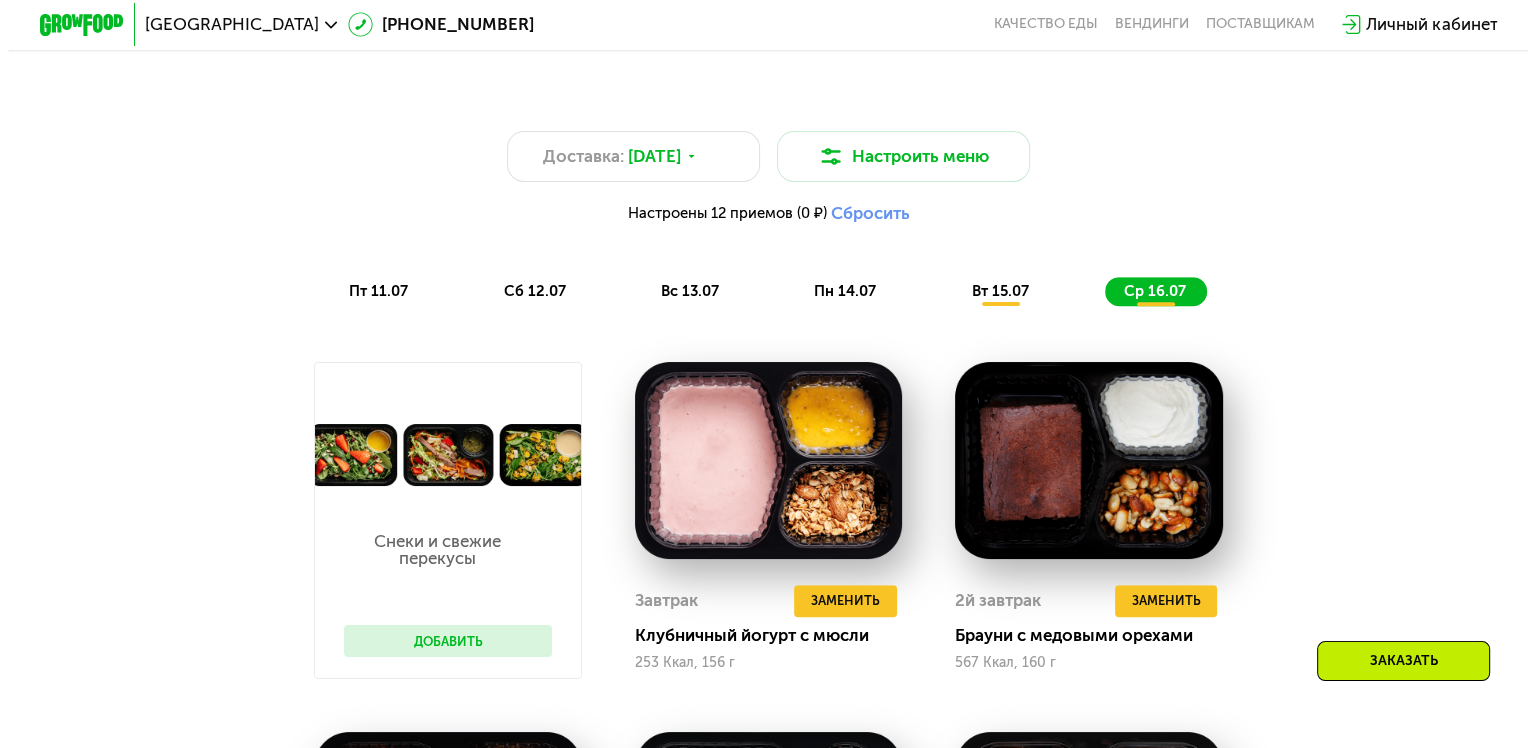scroll, scrollTop: 1100, scrollLeft: 0, axis: vertical 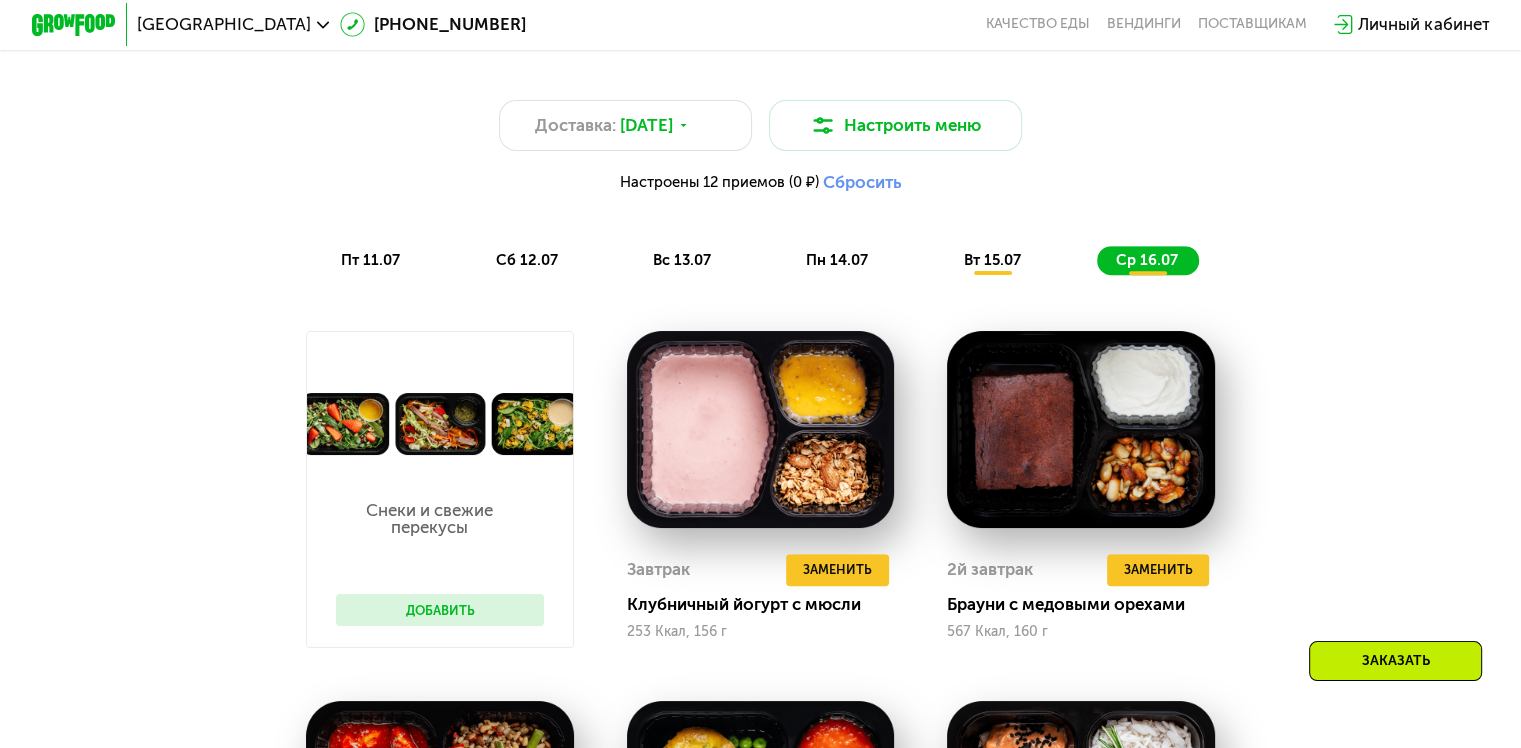 click on "Настроены 12 приемов (0 ₽)" at bounding box center (718, 182) 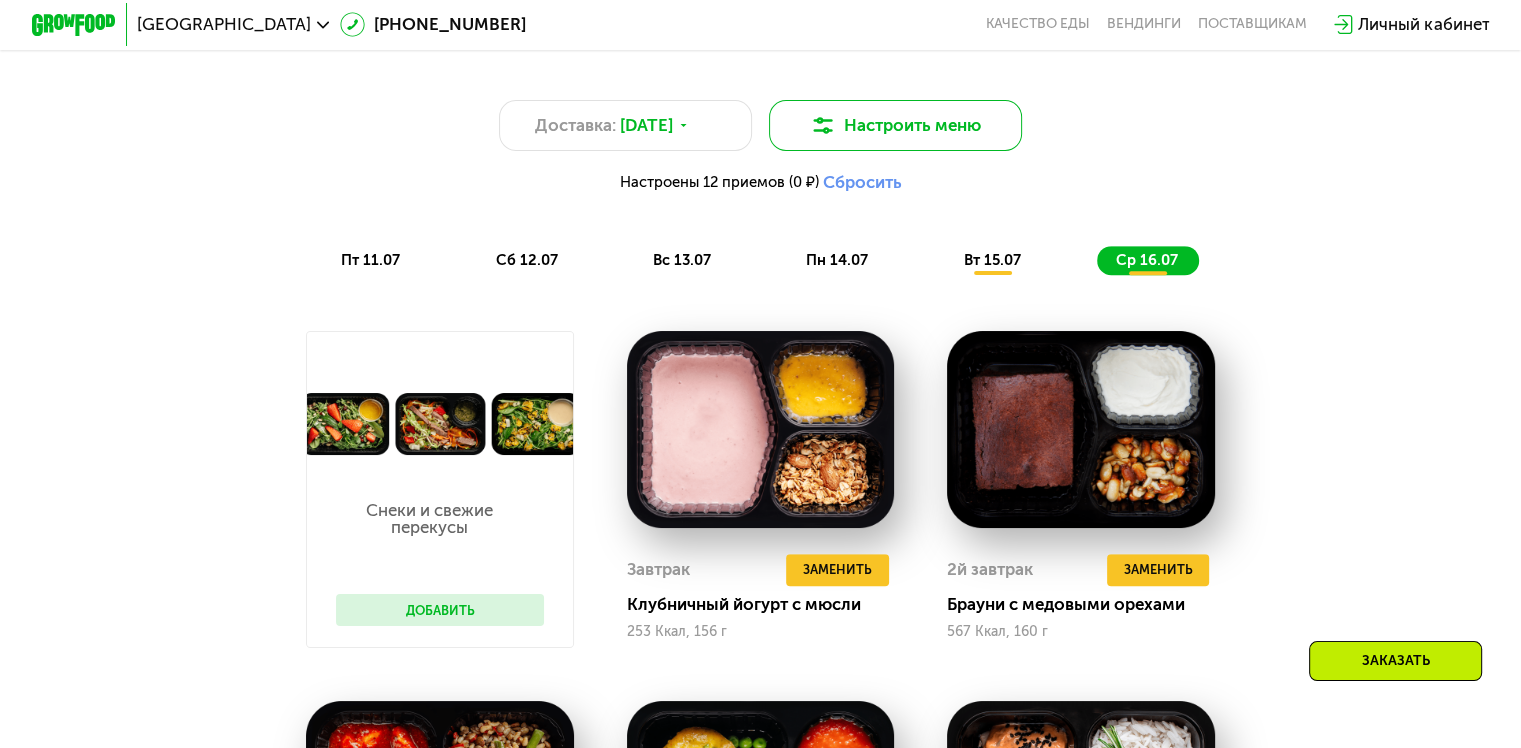 click on "Настроить меню" at bounding box center (896, 125) 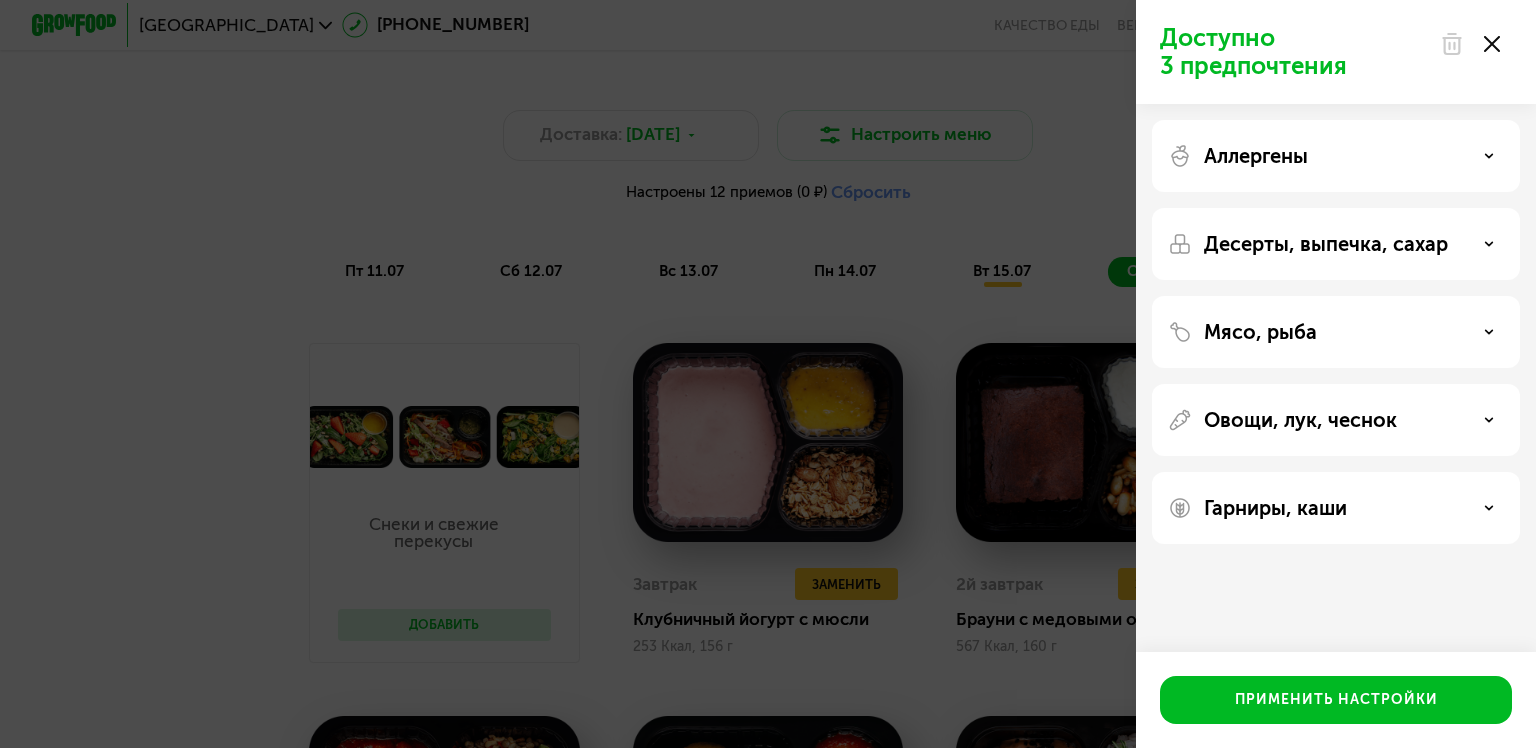 click on "Гарниры, каши" at bounding box center (1275, 508) 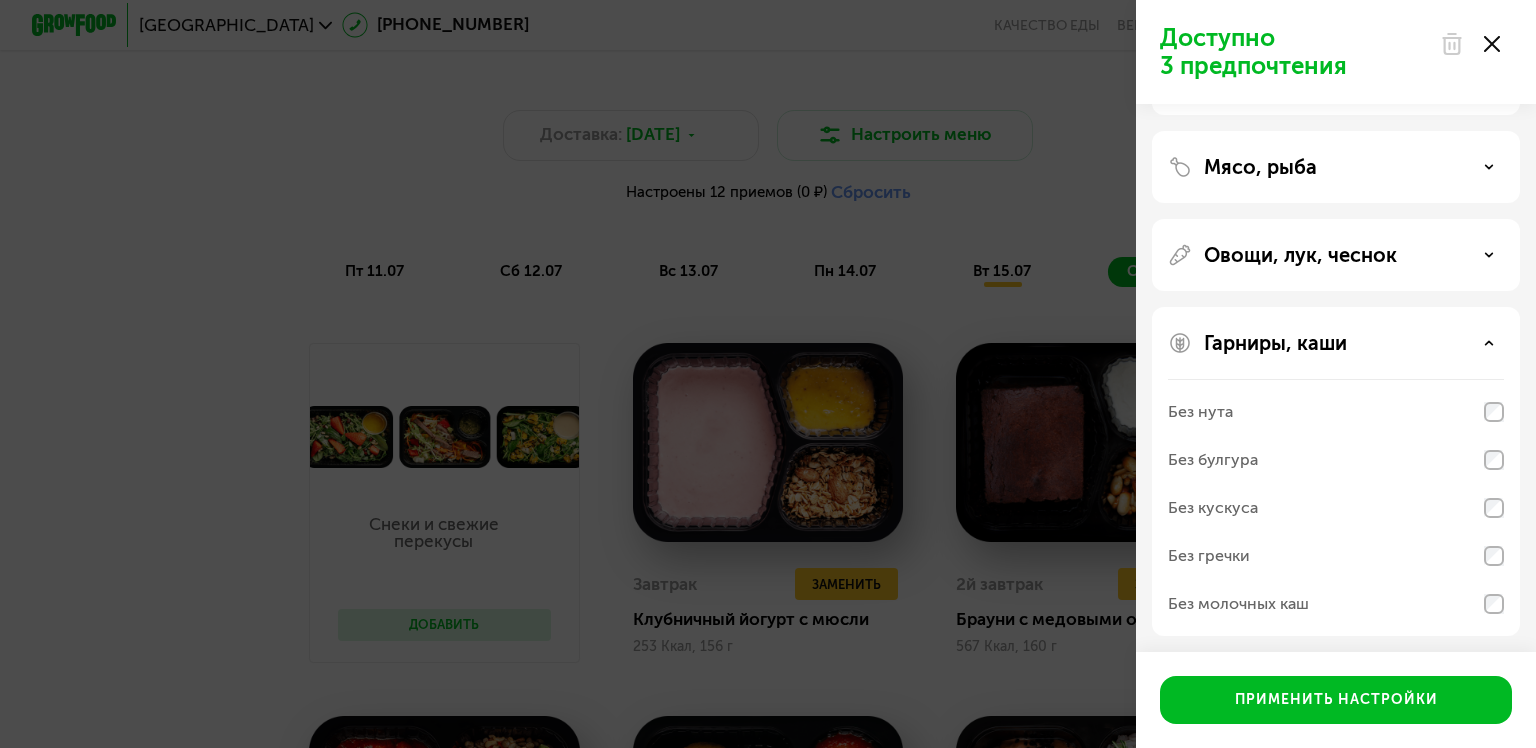 scroll, scrollTop: 168, scrollLeft: 0, axis: vertical 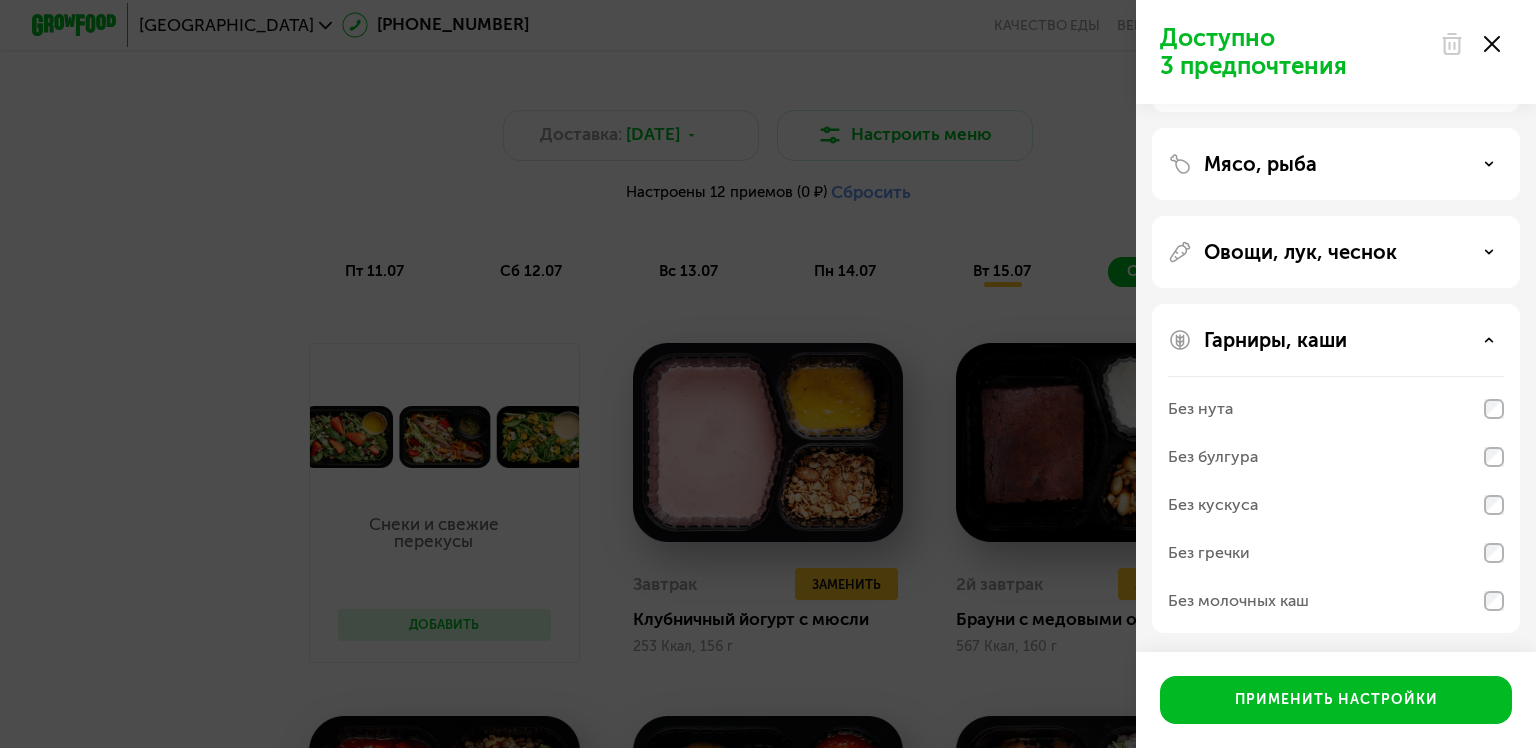 click on "Гарниры, каши" at bounding box center [1275, 340] 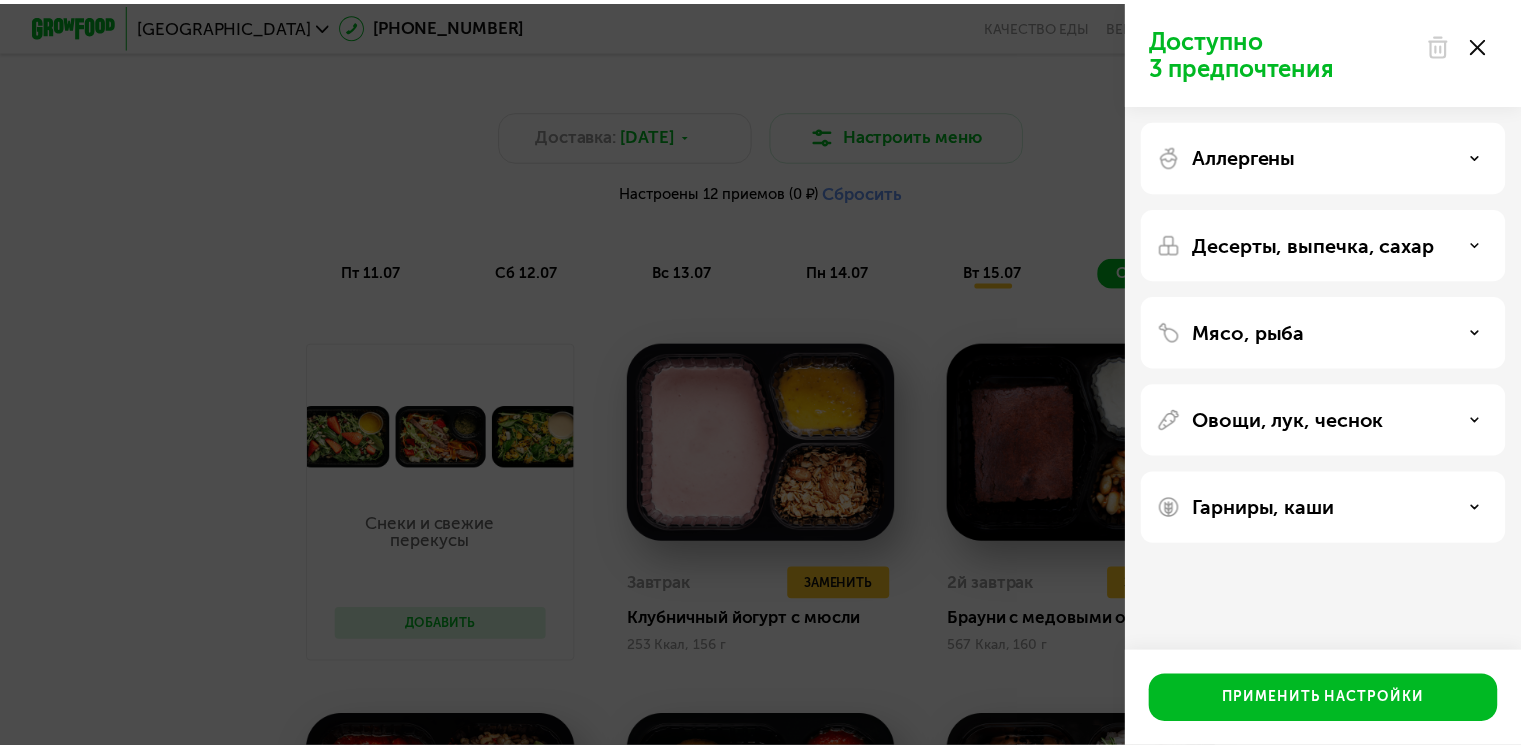 scroll, scrollTop: 0, scrollLeft: 0, axis: both 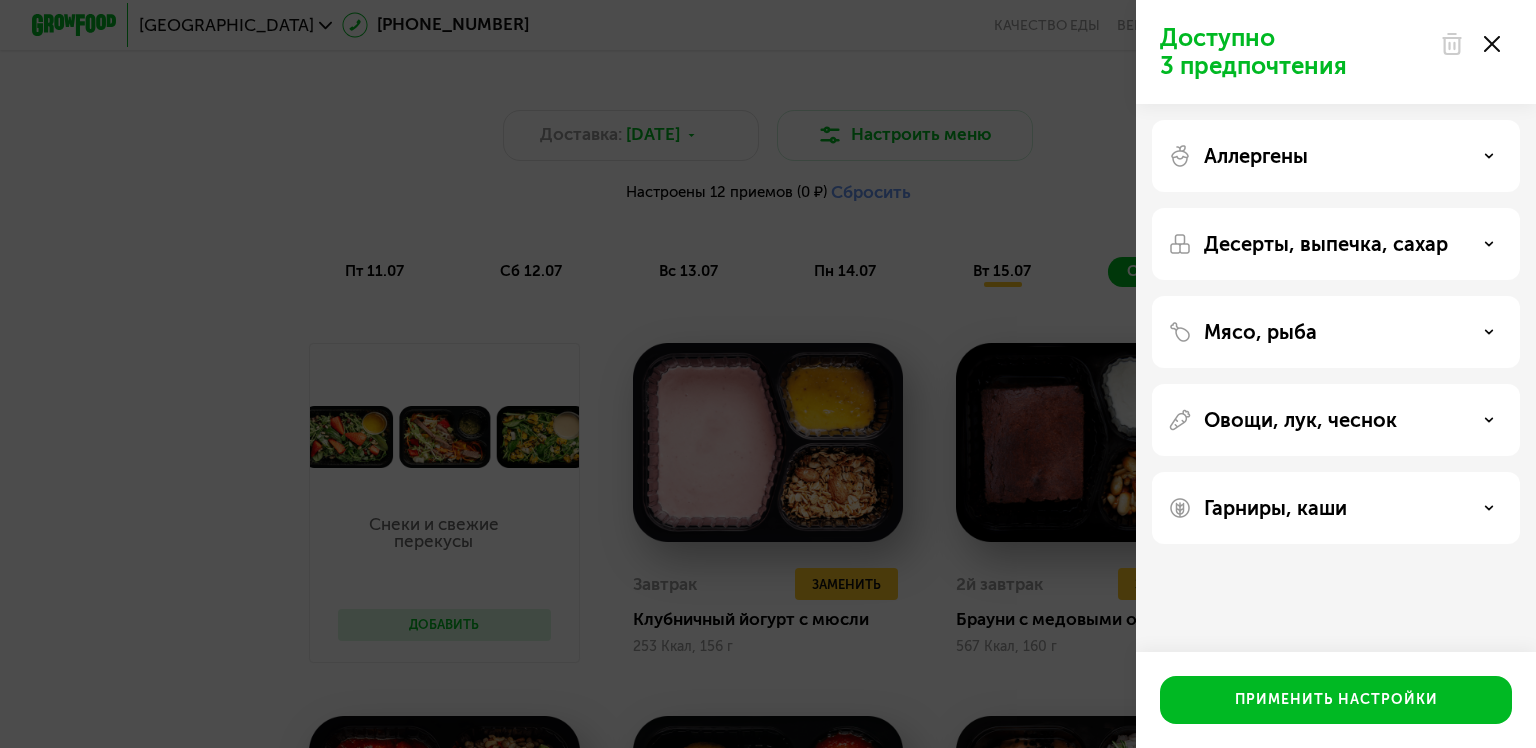 click 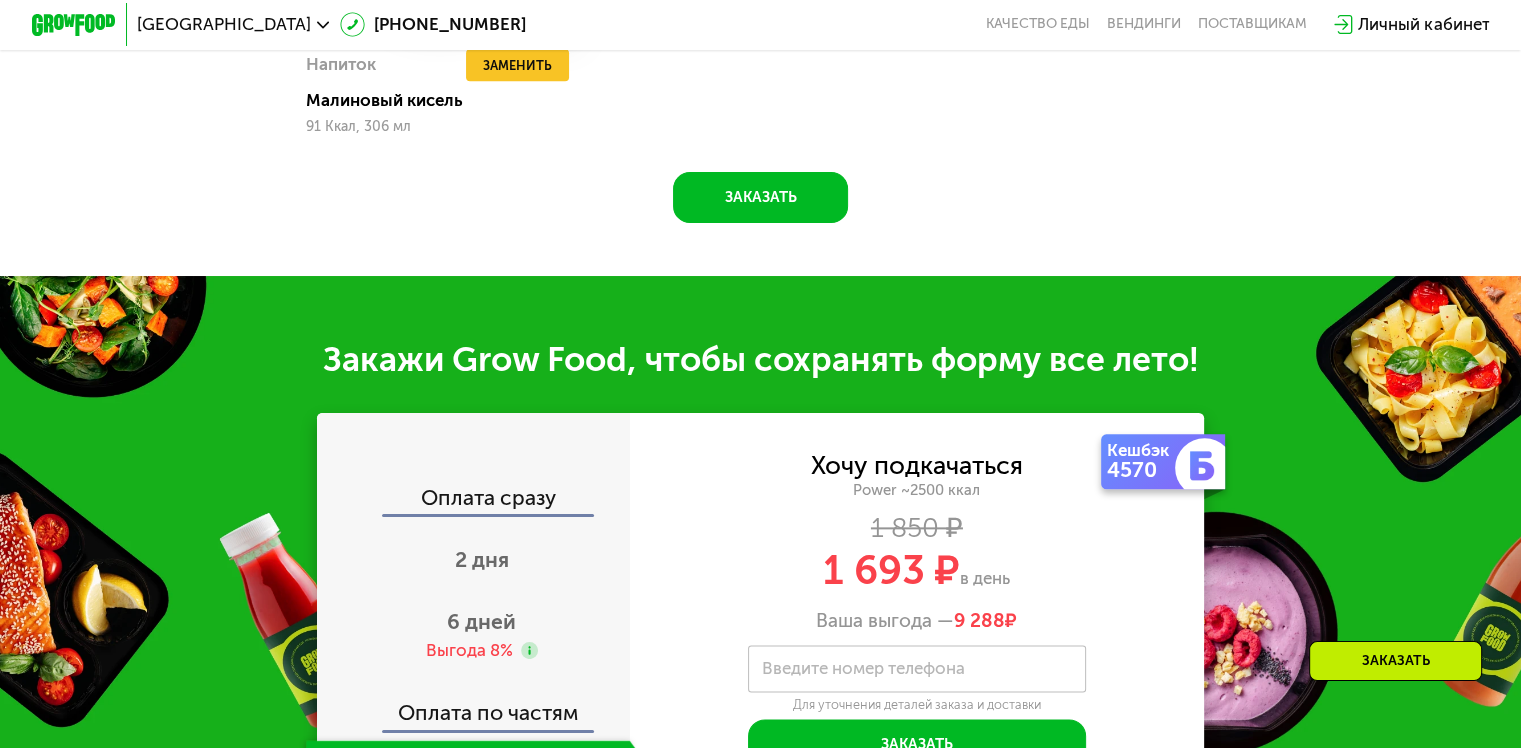 scroll, scrollTop: 2400, scrollLeft: 0, axis: vertical 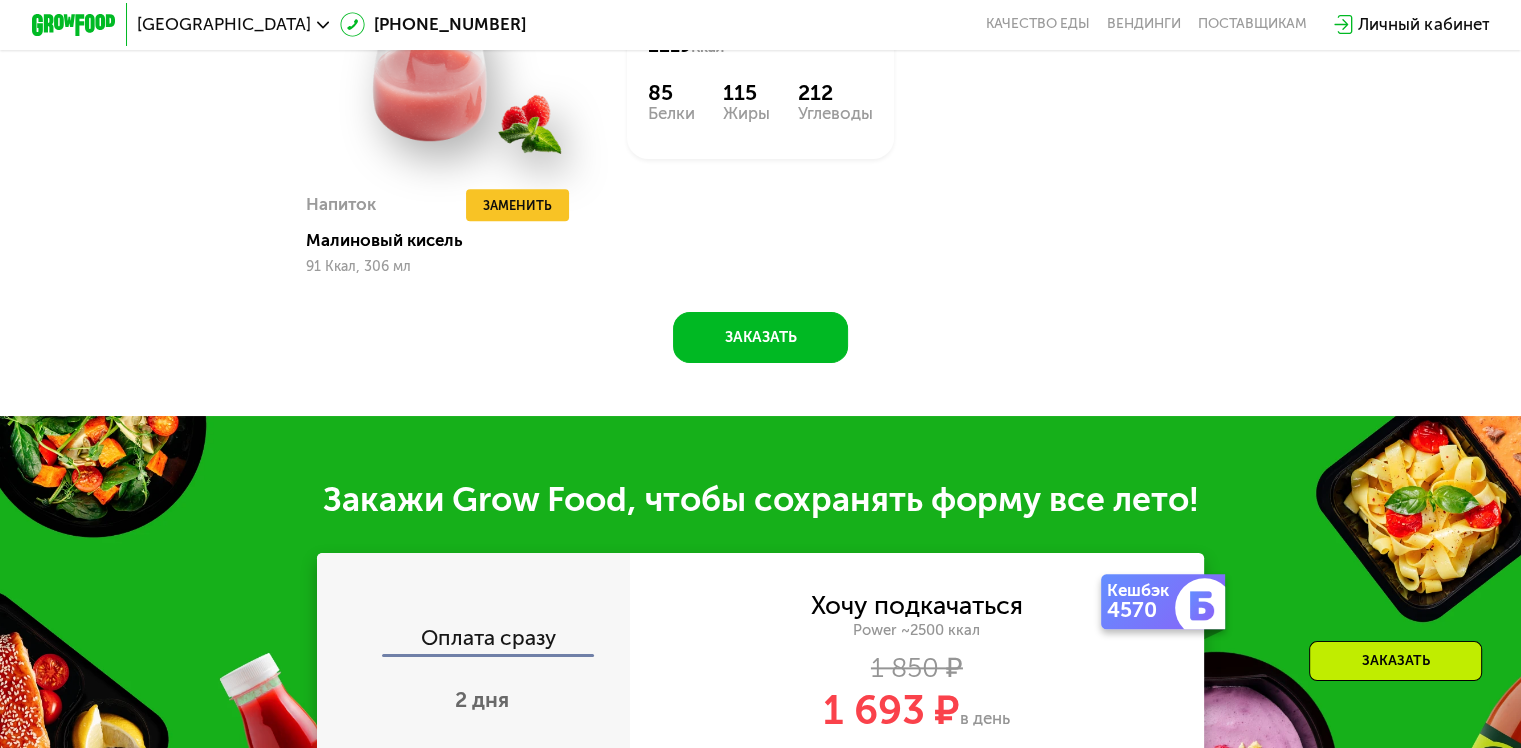 click on "Заказать" at bounding box center [1395, 661] 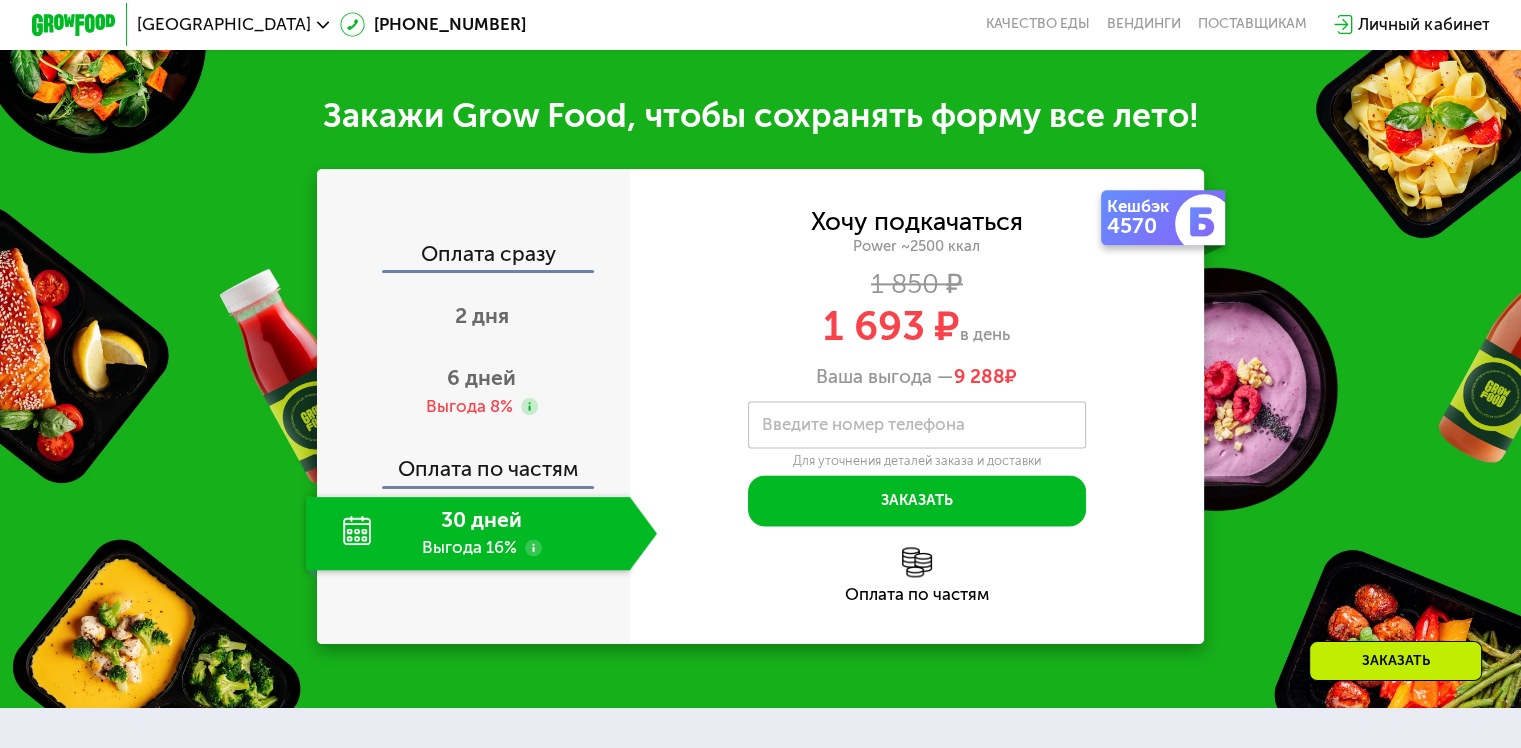 scroll, scrollTop: 2618, scrollLeft: 0, axis: vertical 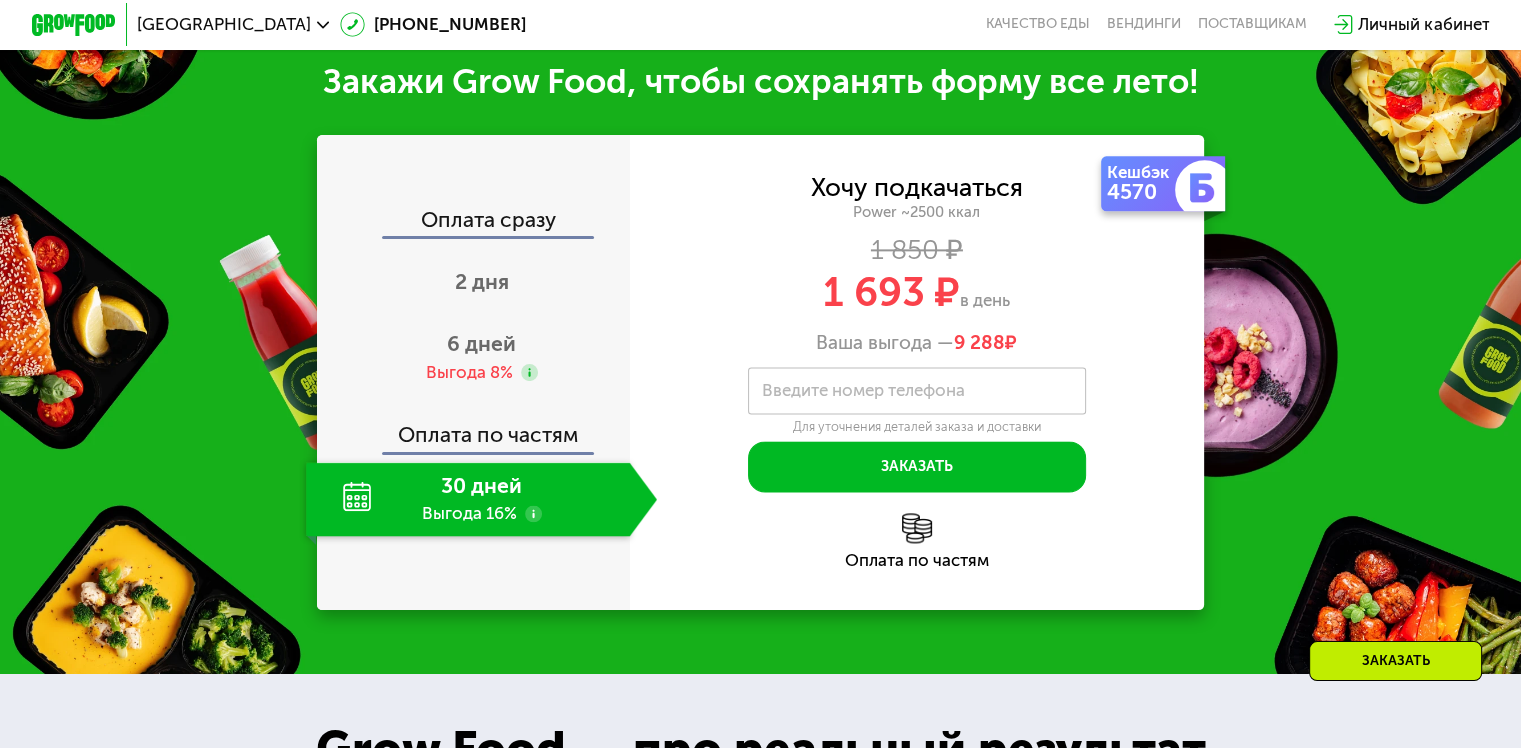click at bounding box center (917, 528) 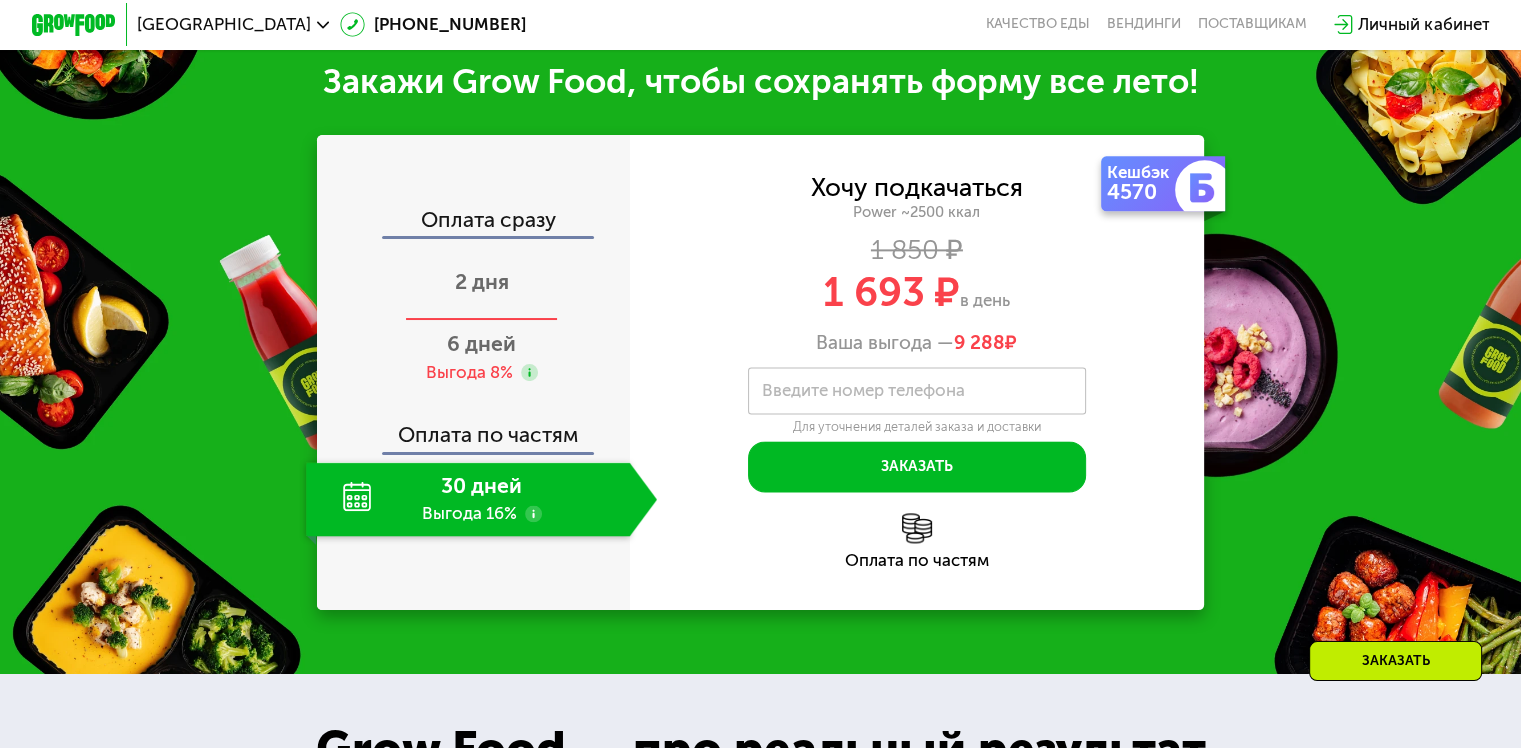 click on "2 дня" at bounding box center (482, 281) 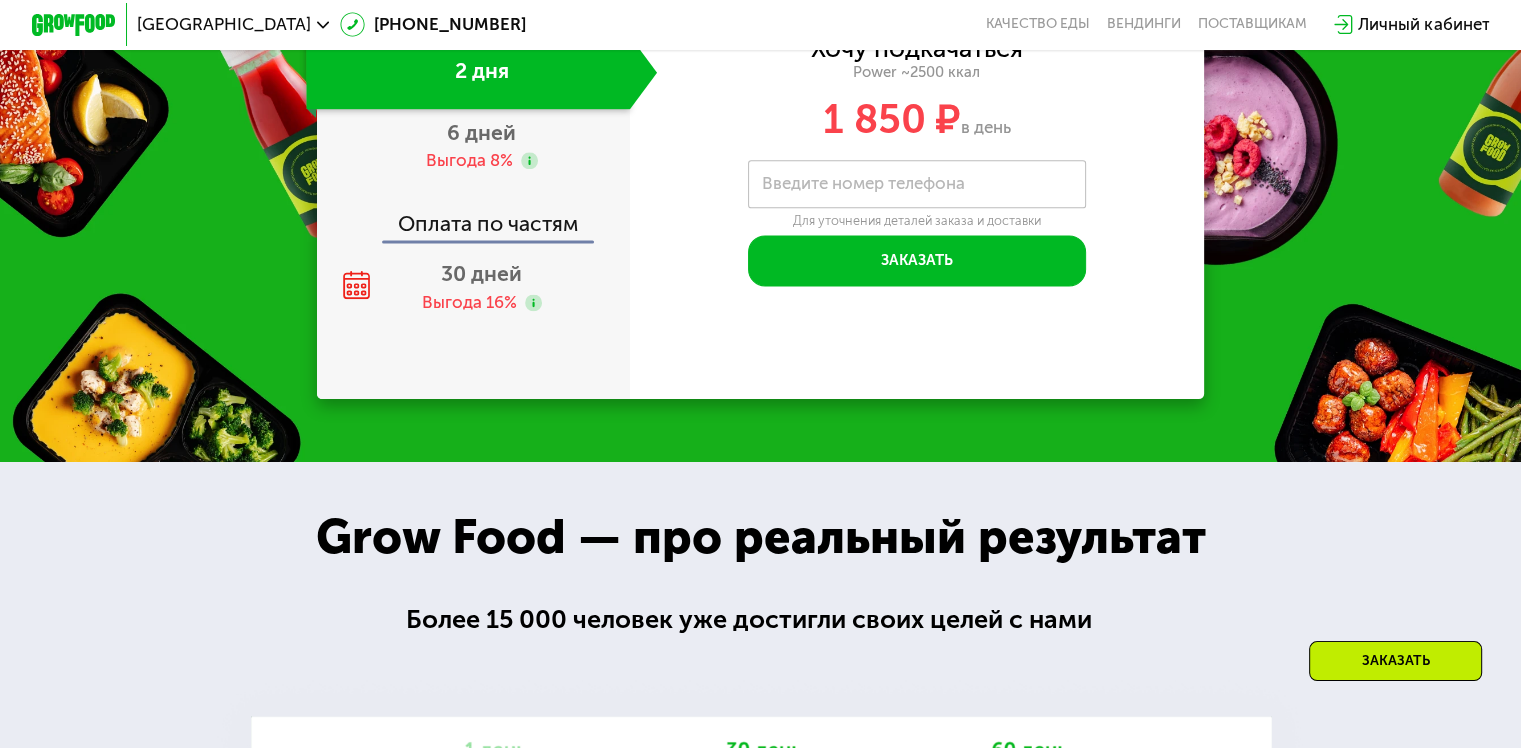click on "Оплата сразу" 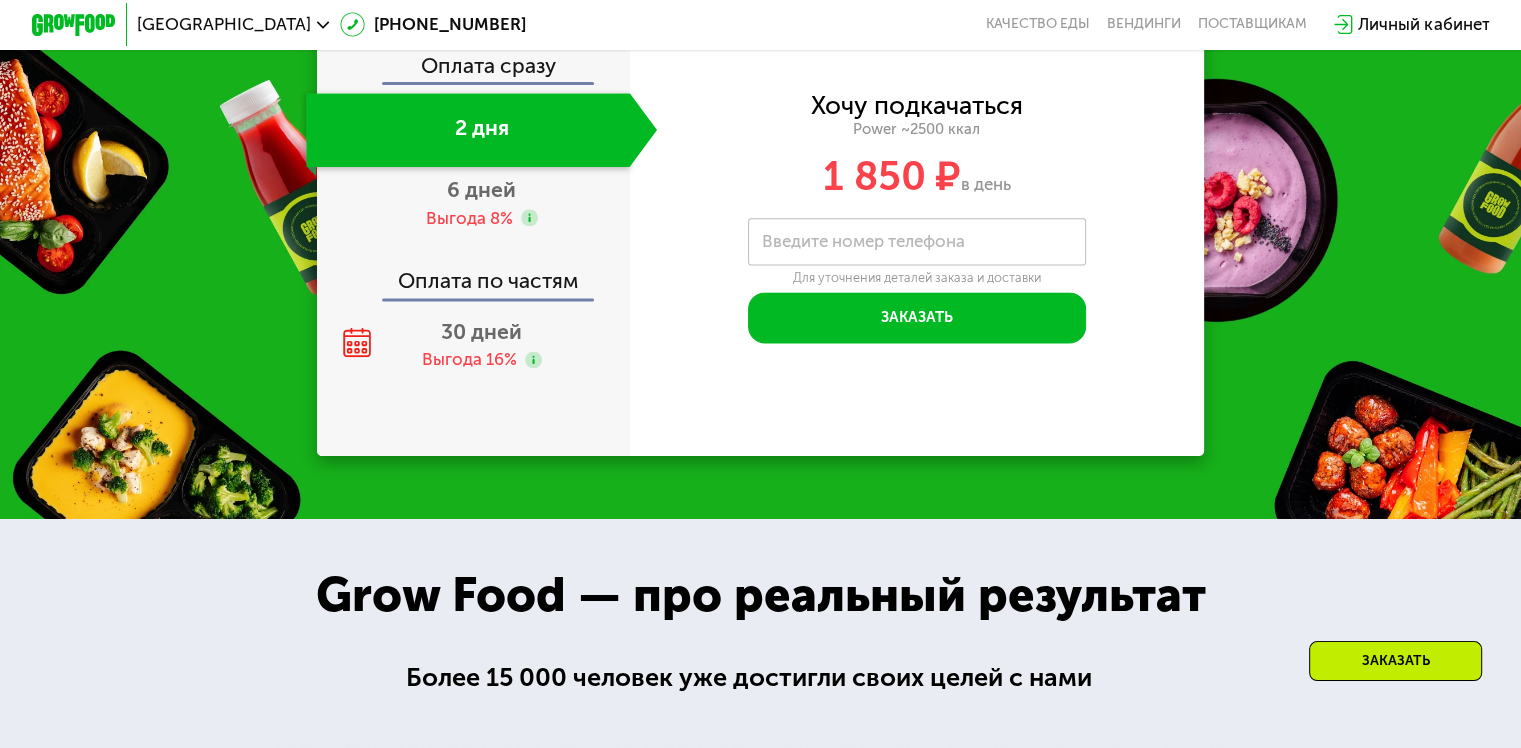 click on "2 дня" 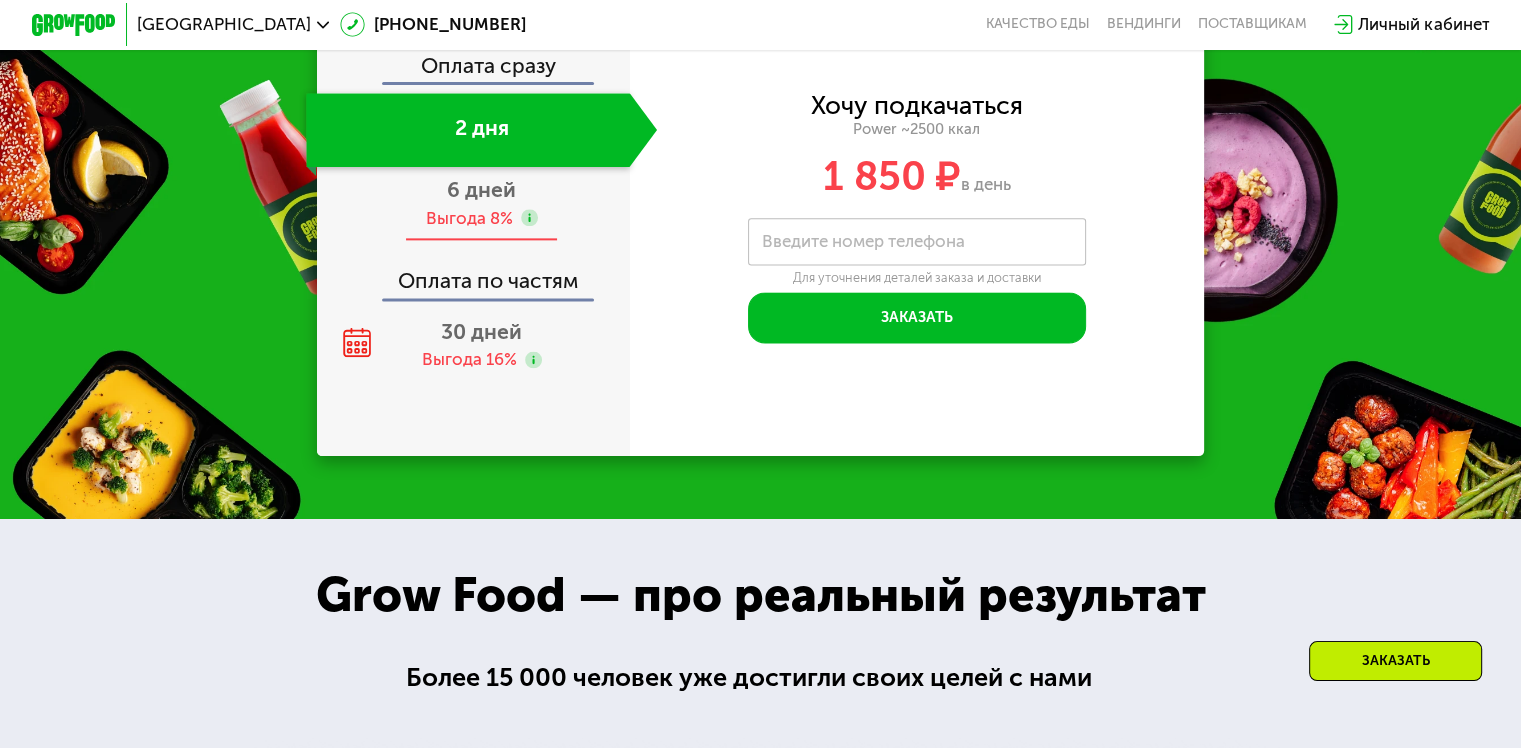 click on "6 дней" at bounding box center [481, 189] 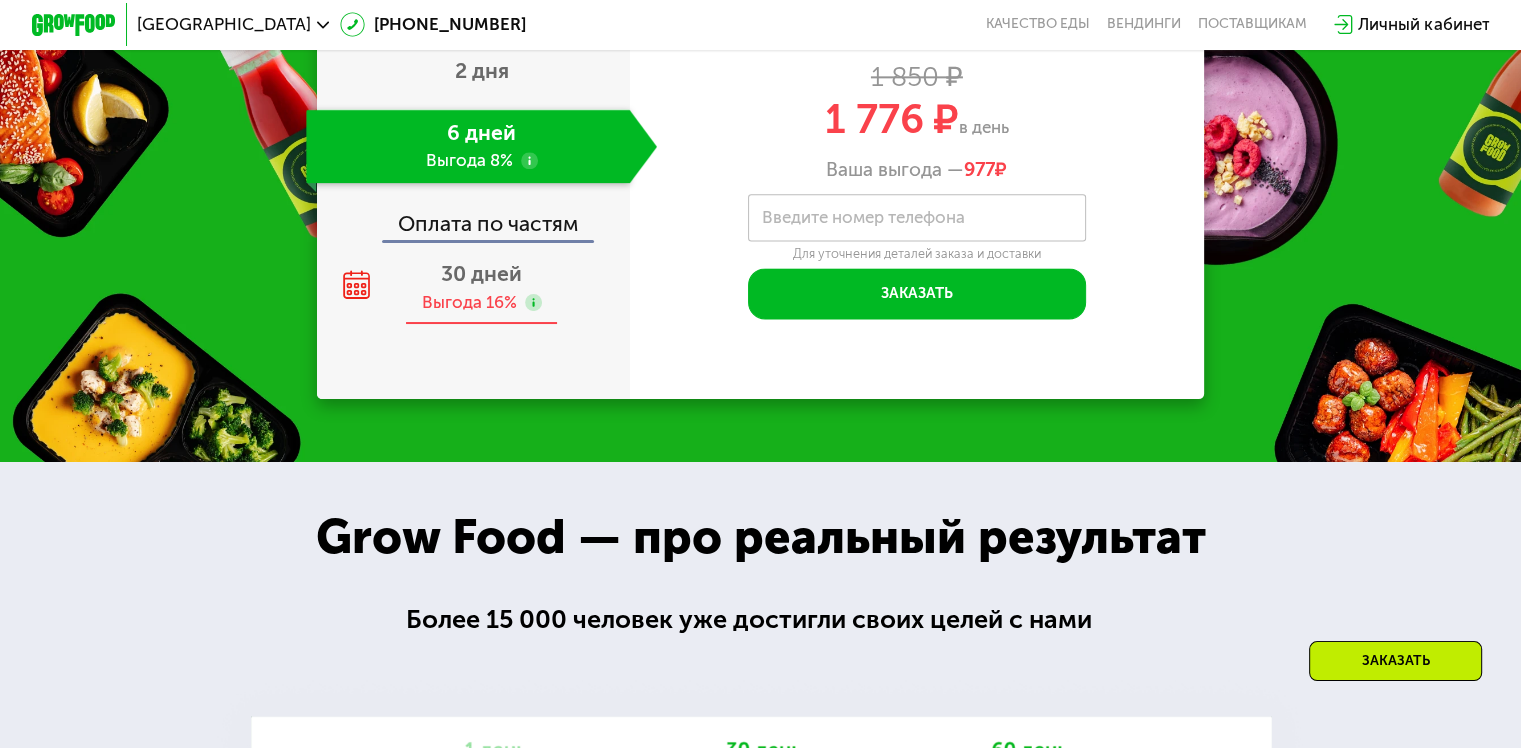 click on "30 дней Выгода 16%" at bounding box center [481, 288] 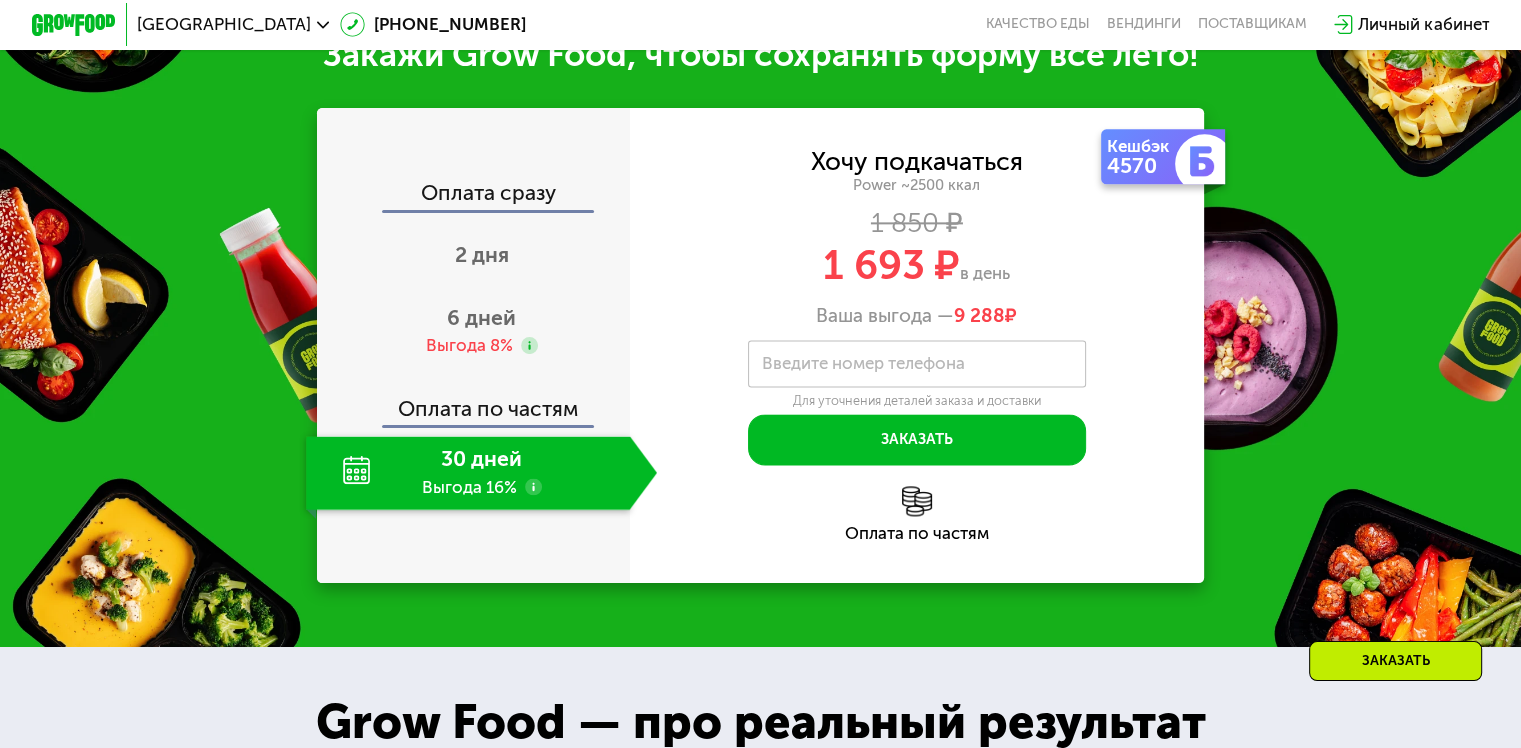 scroll, scrollTop: 2602, scrollLeft: 0, axis: vertical 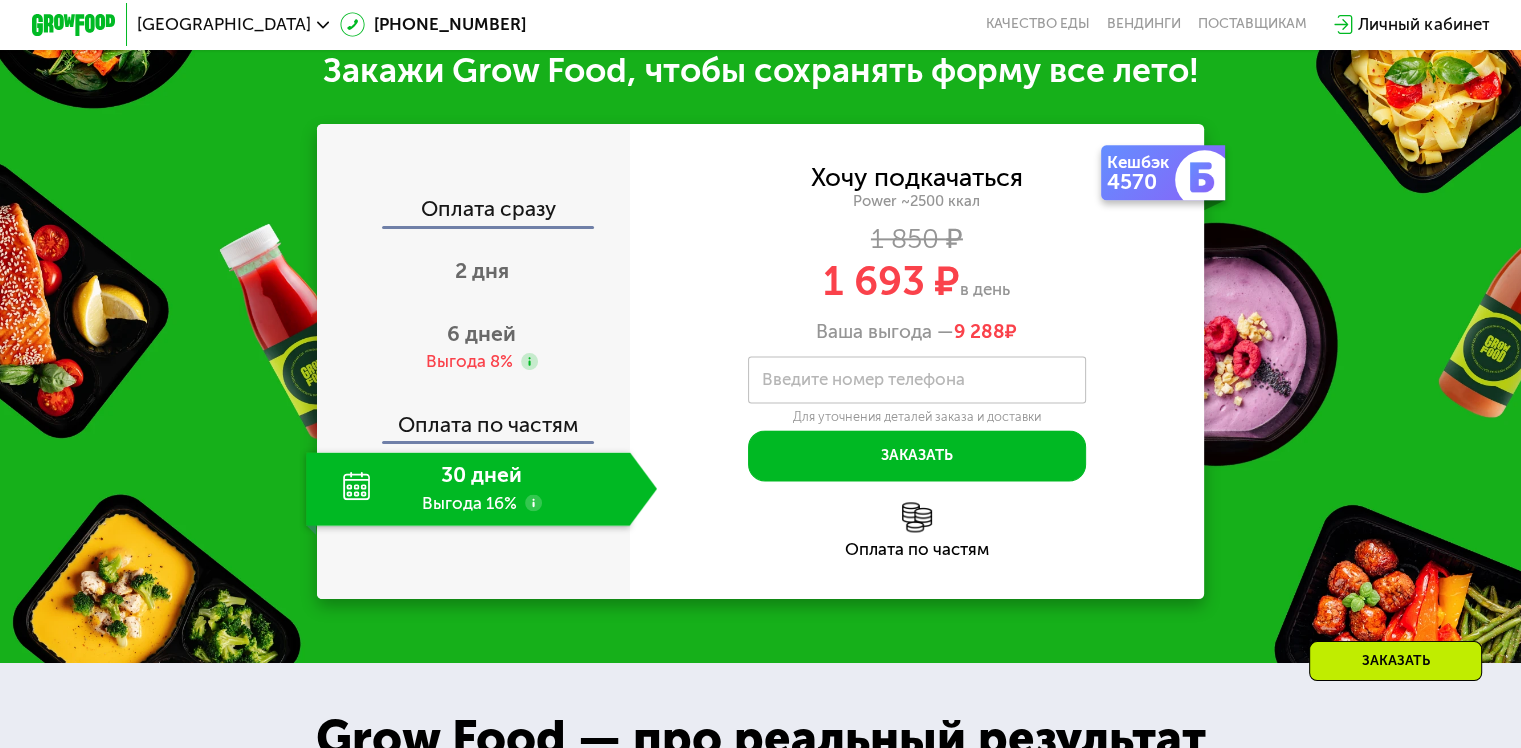 click on "30 дней Выгода 16%" 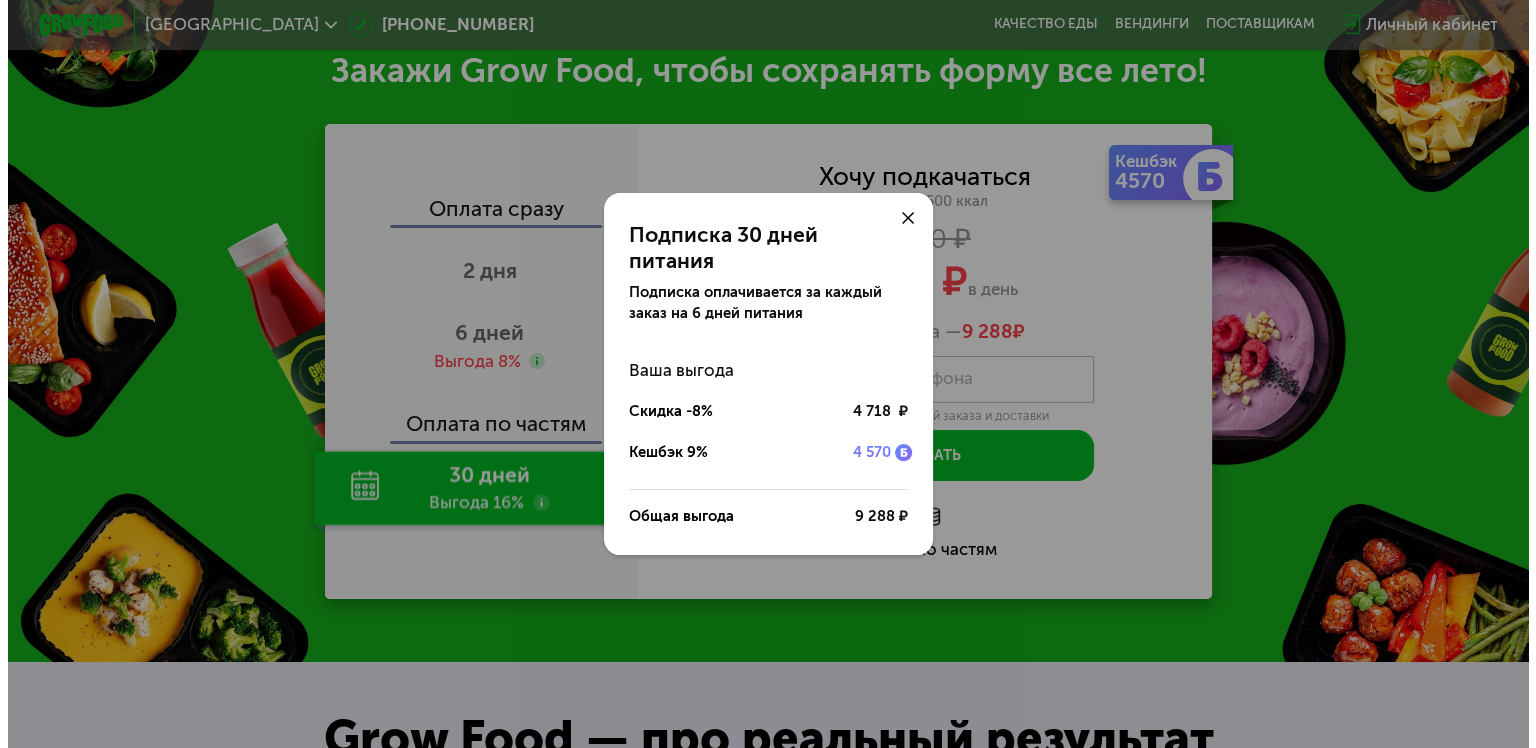 scroll, scrollTop: 0, scrollLeft: 0, axis: both 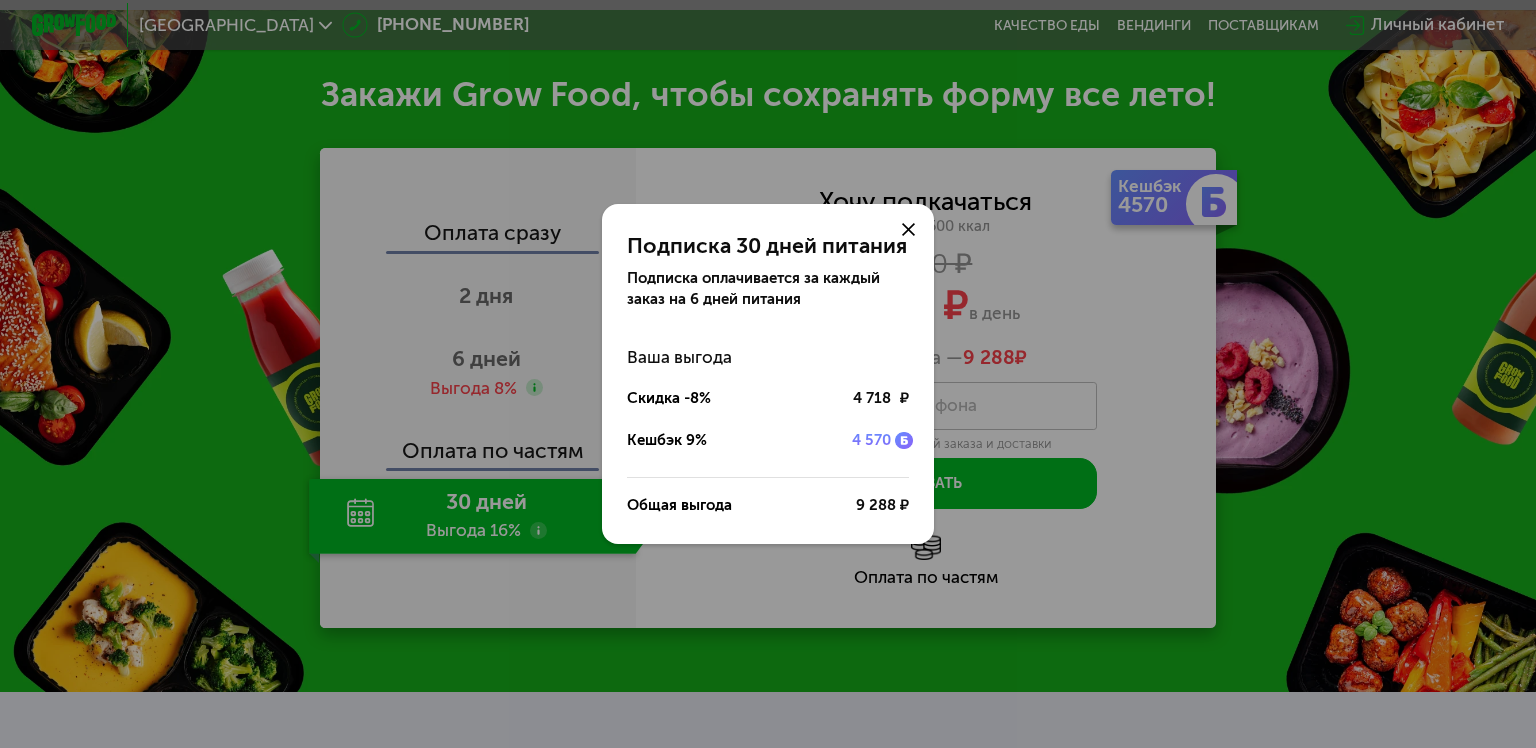 click 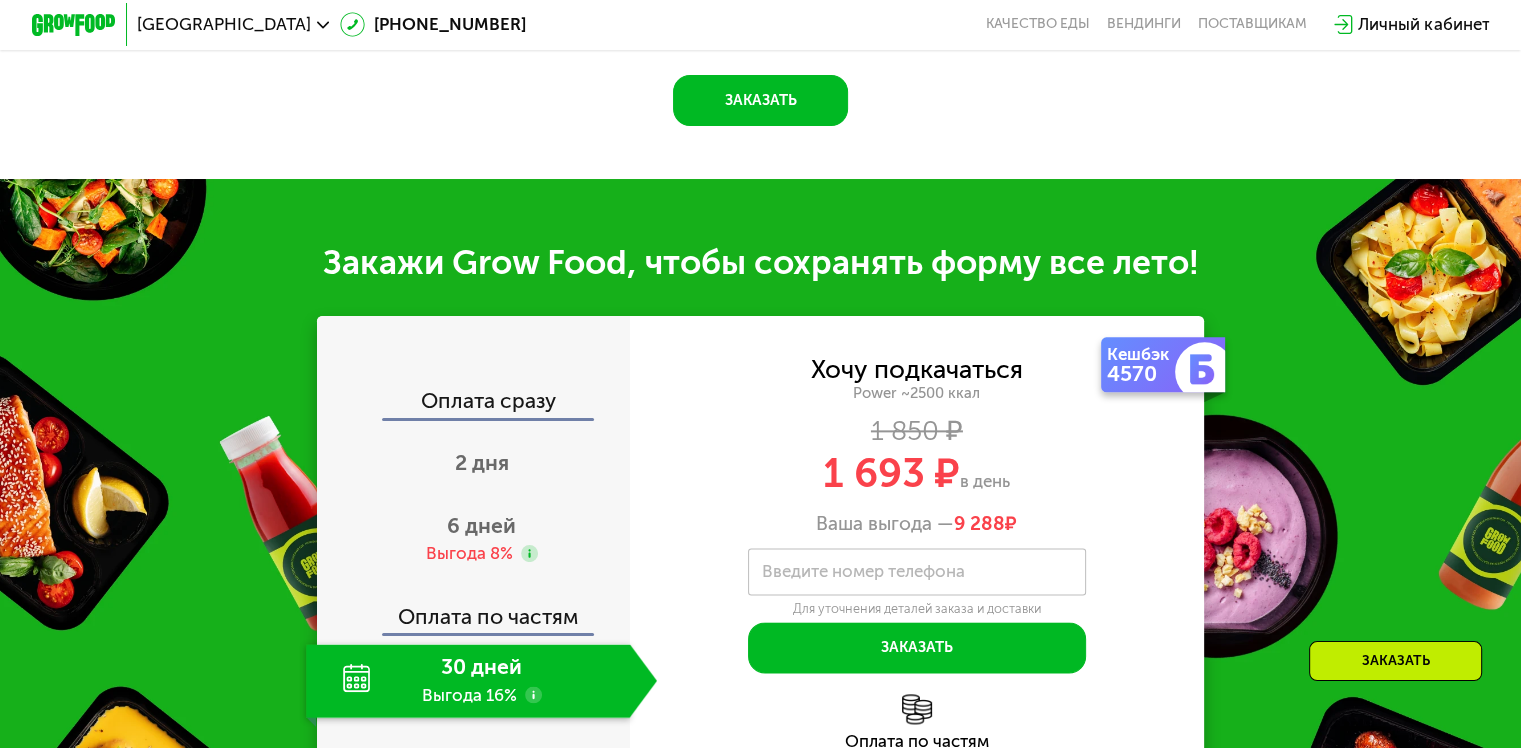 scroll, scrollTop: 2602, scrollLeft: 0, axis: vertical 